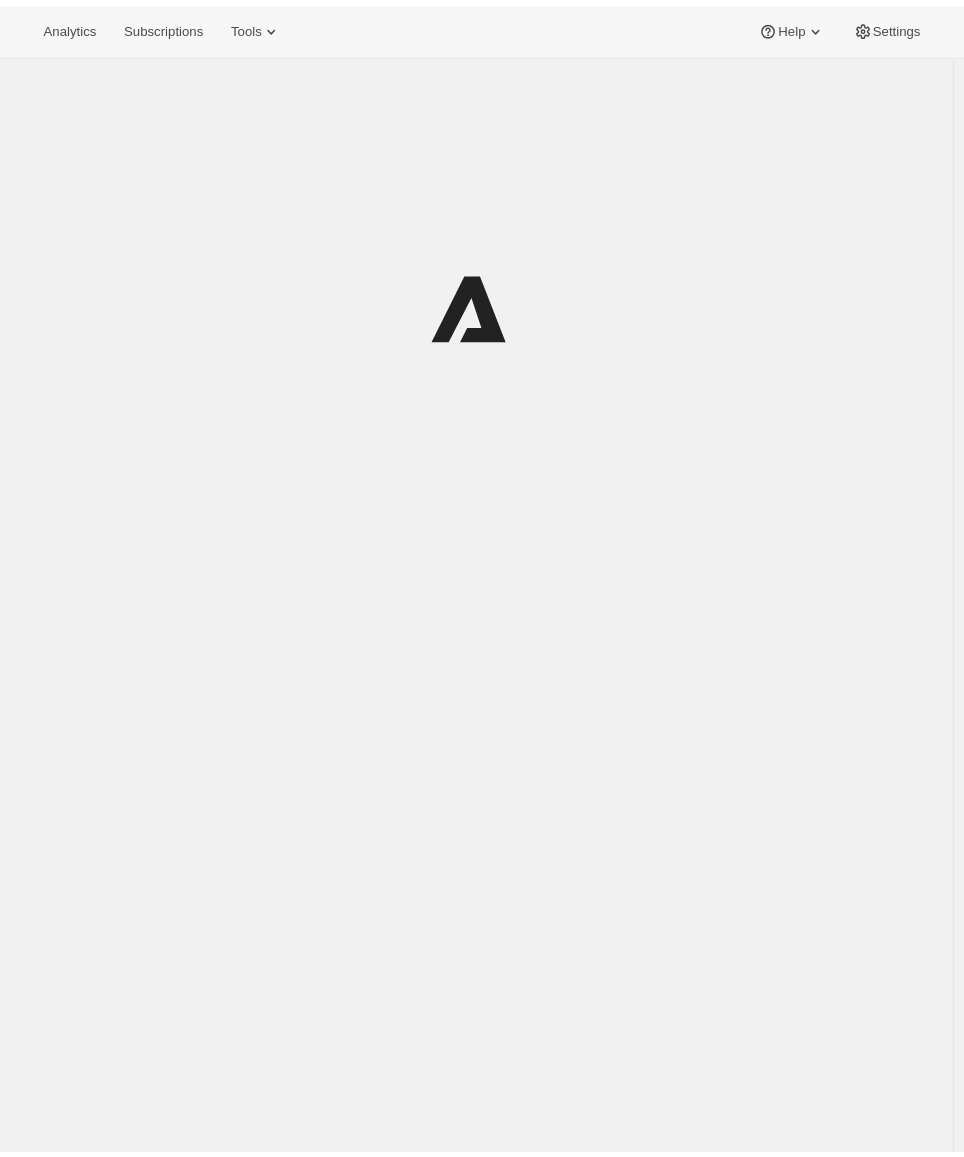 scroll, scrollTop: 0, scrollLeft: 0, axis: both 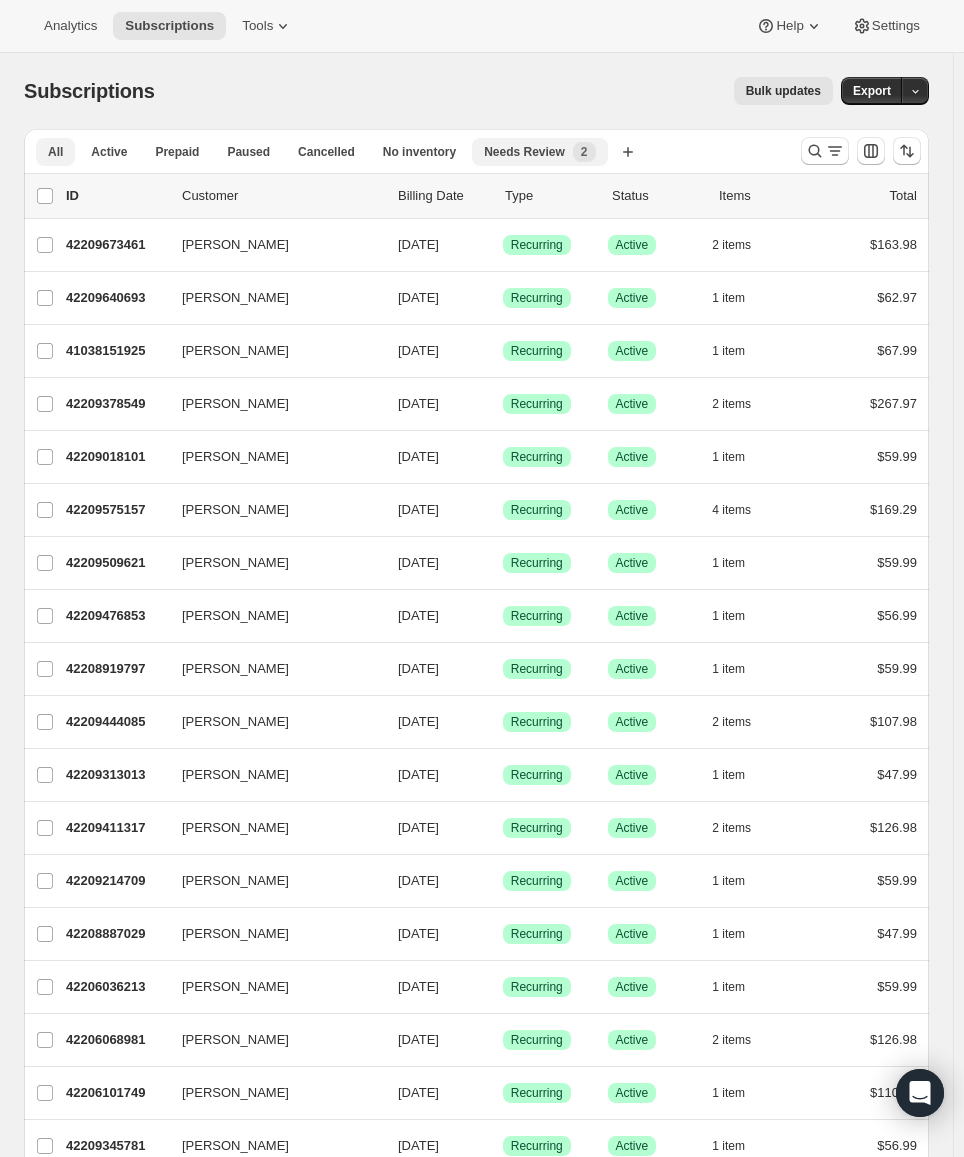 click on "Needs Review" at bounding box center [524, 152] 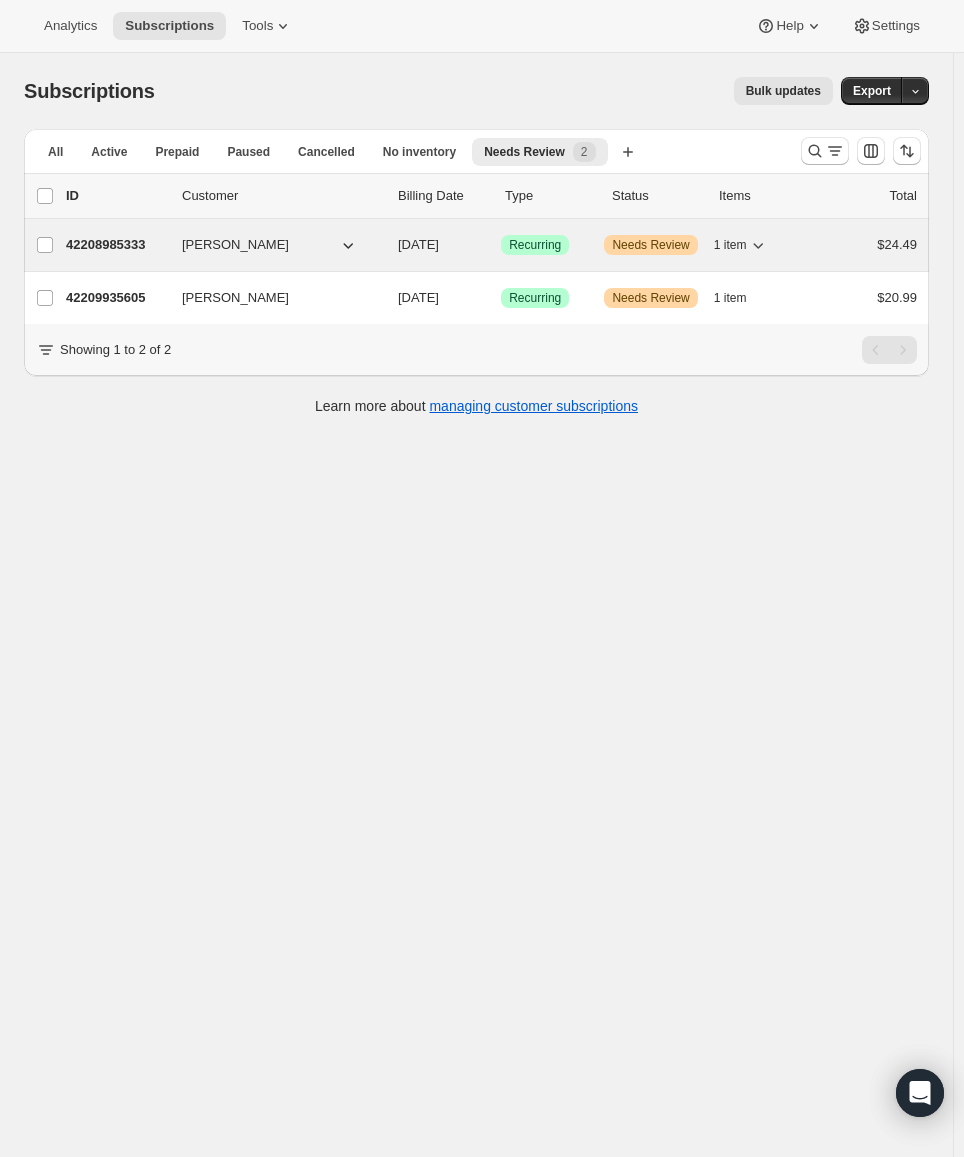 click on "42208985333" at bounding box center (116, 245) 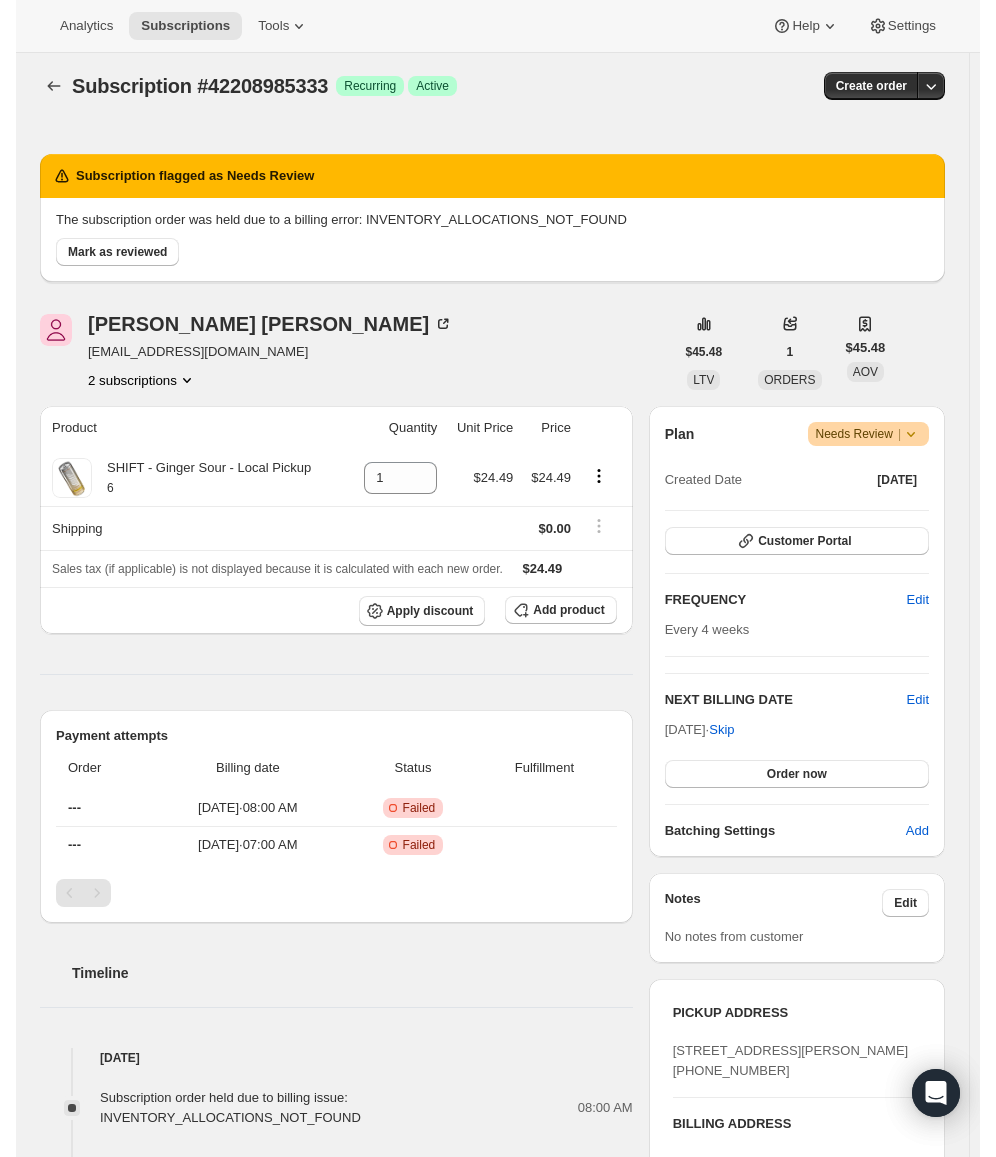 scroll, scrollTop: 0, scrollLeft: 0, axis: both 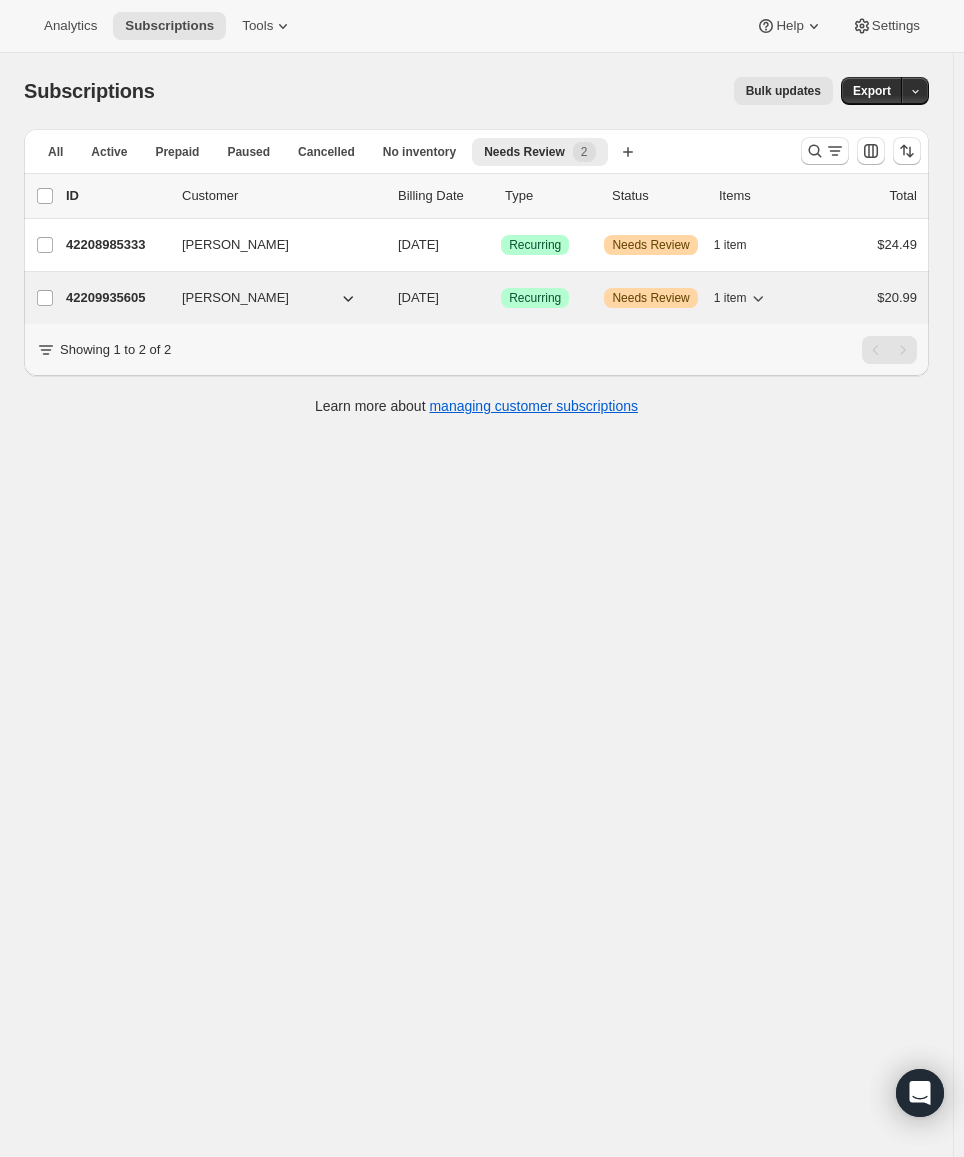 click on "42209935605" at bounding box center [116, 298] 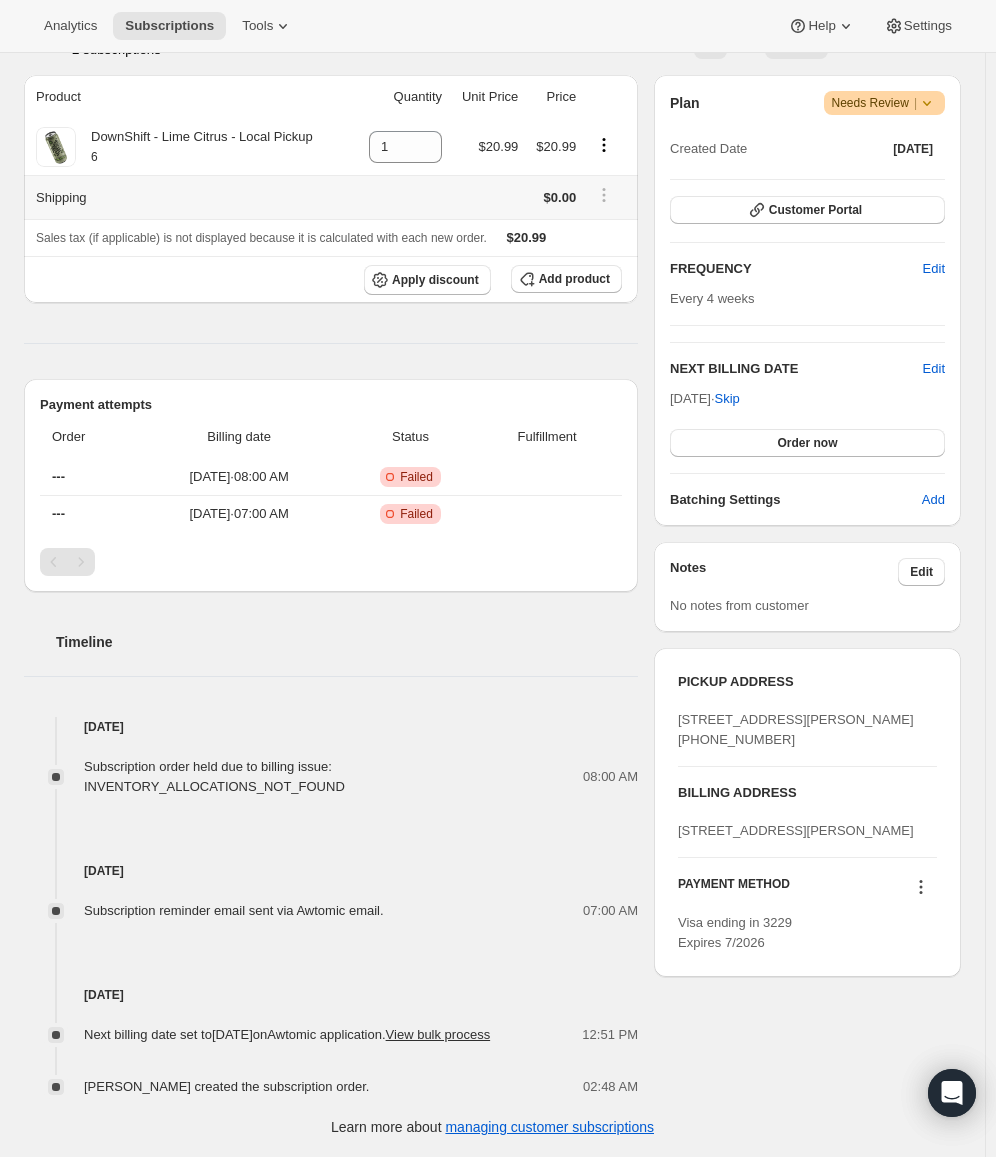 scroll, scrollTop: 350, scrollLeft: 0, axis: vertical 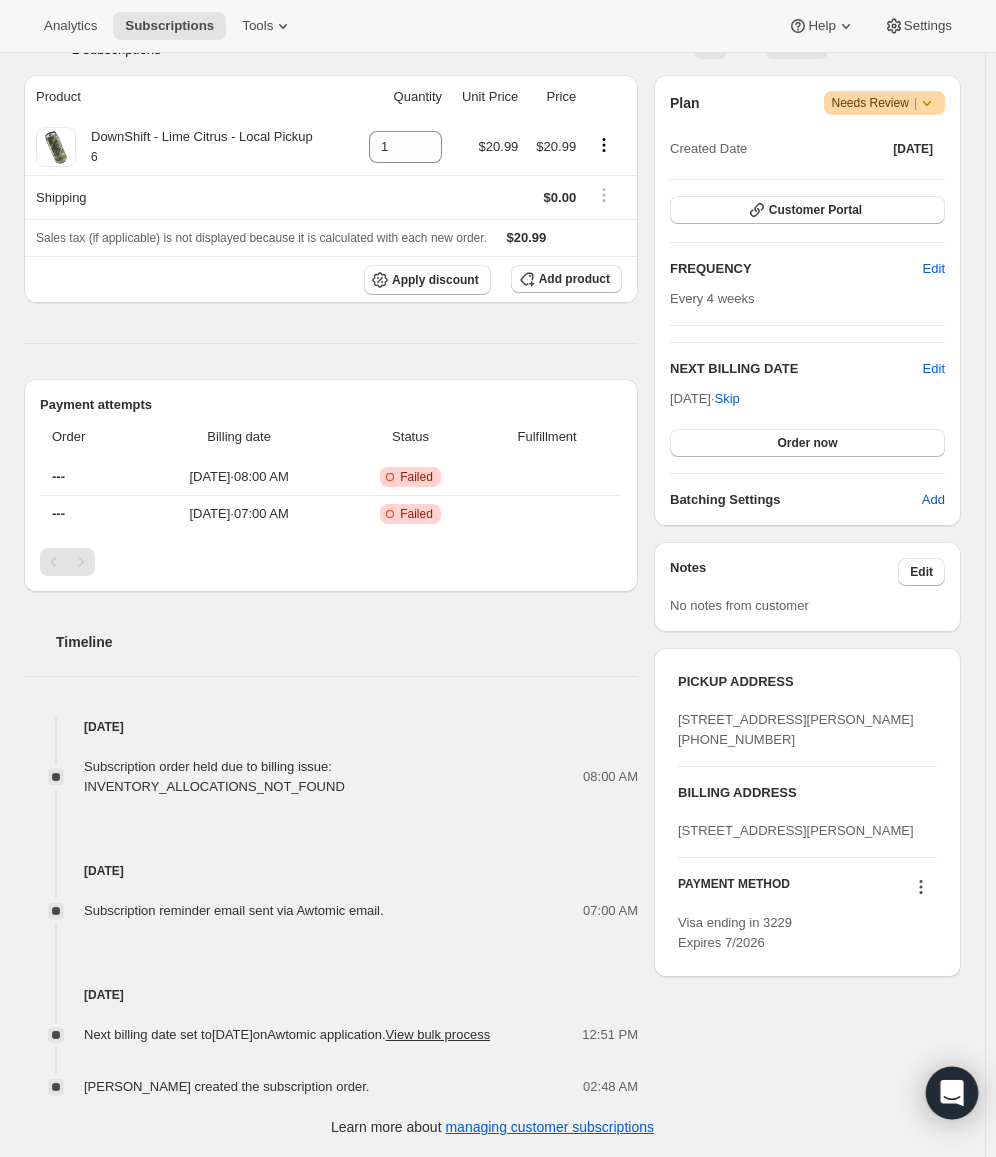 click at bounding box center (952, 1093) 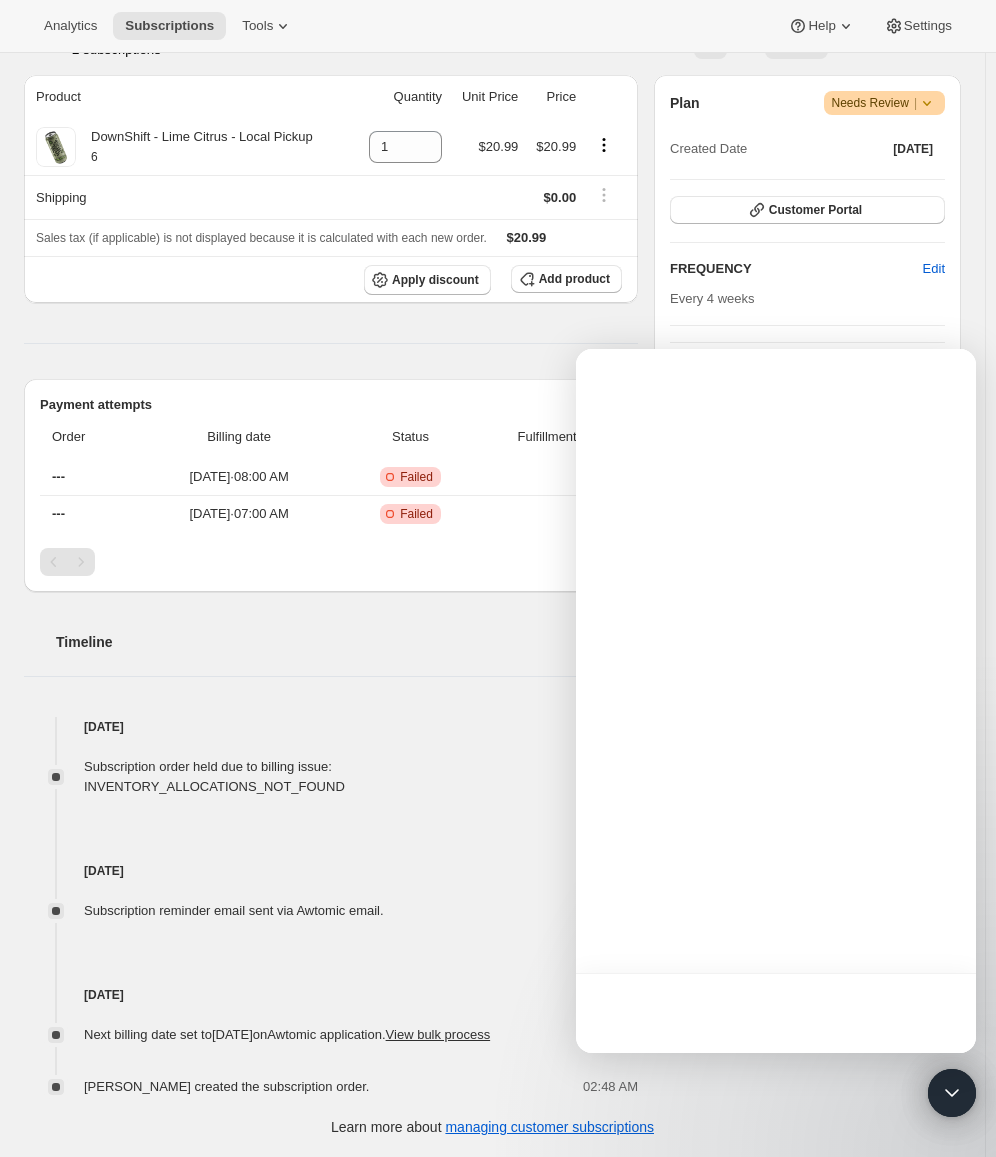 scroll, scrollTop: 0, scrollLeft: 0, axis: both 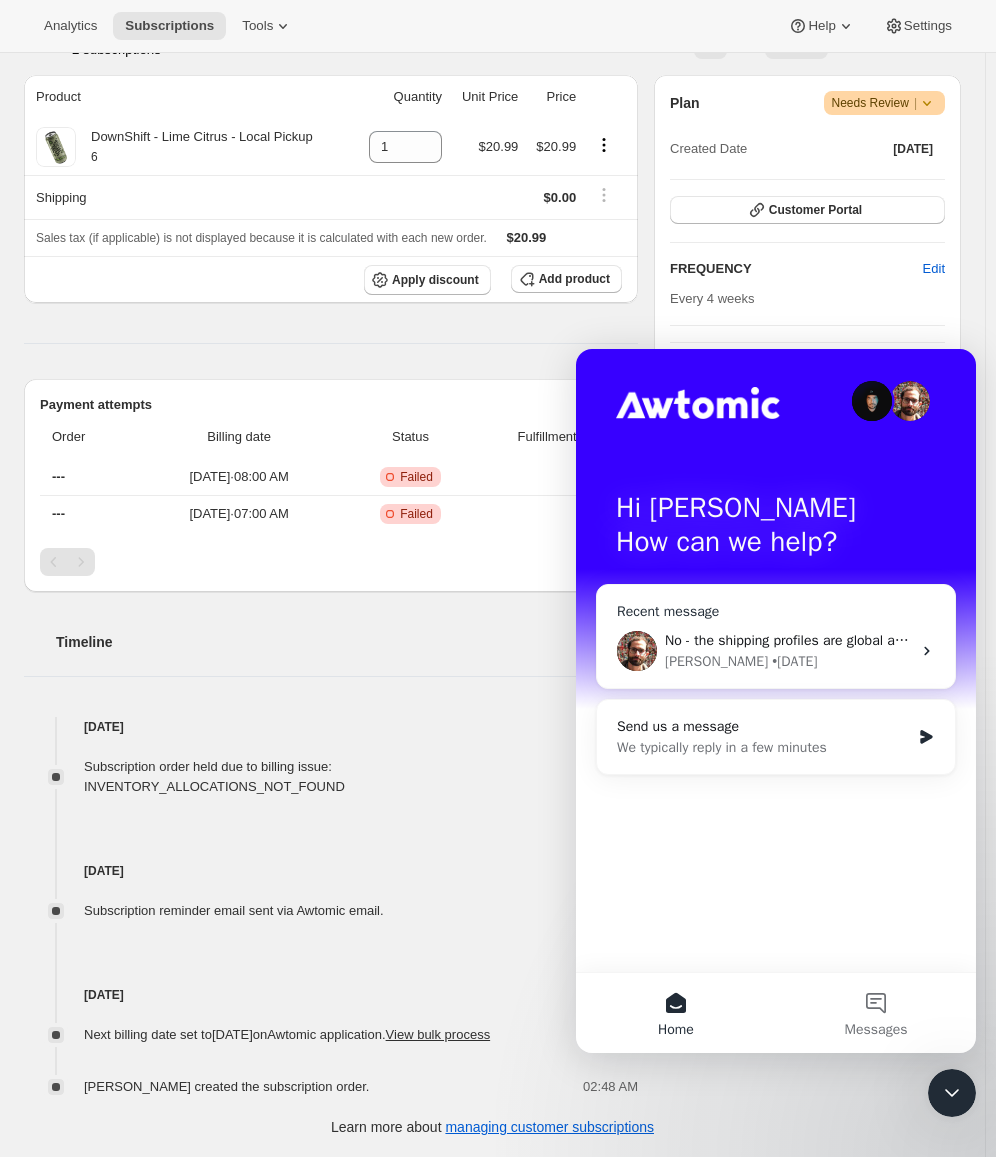 click on "•  1d ago" at bounding box center [794, 661] 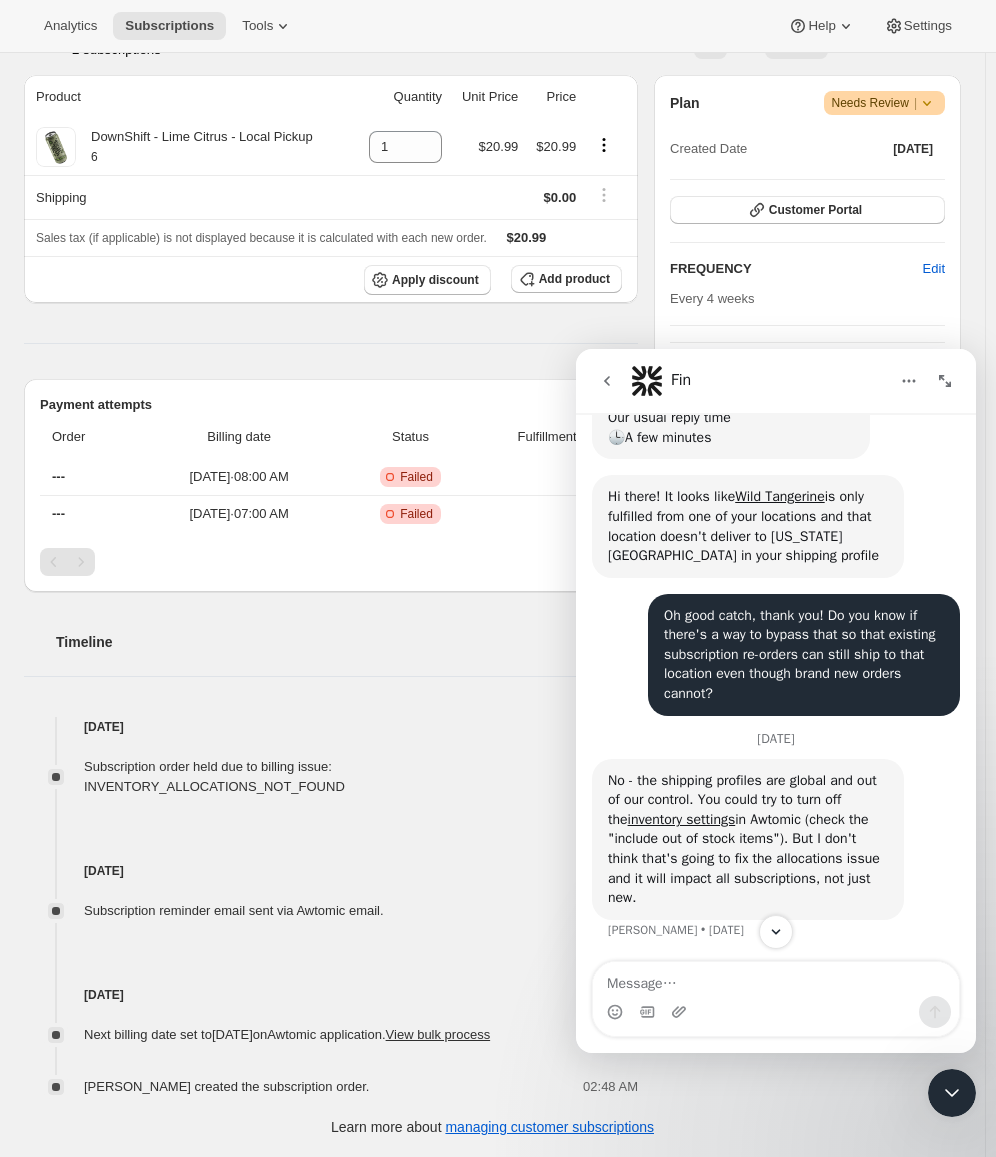 scroll, scrollTop: 512, scrollLeft: 0, axis: vertical 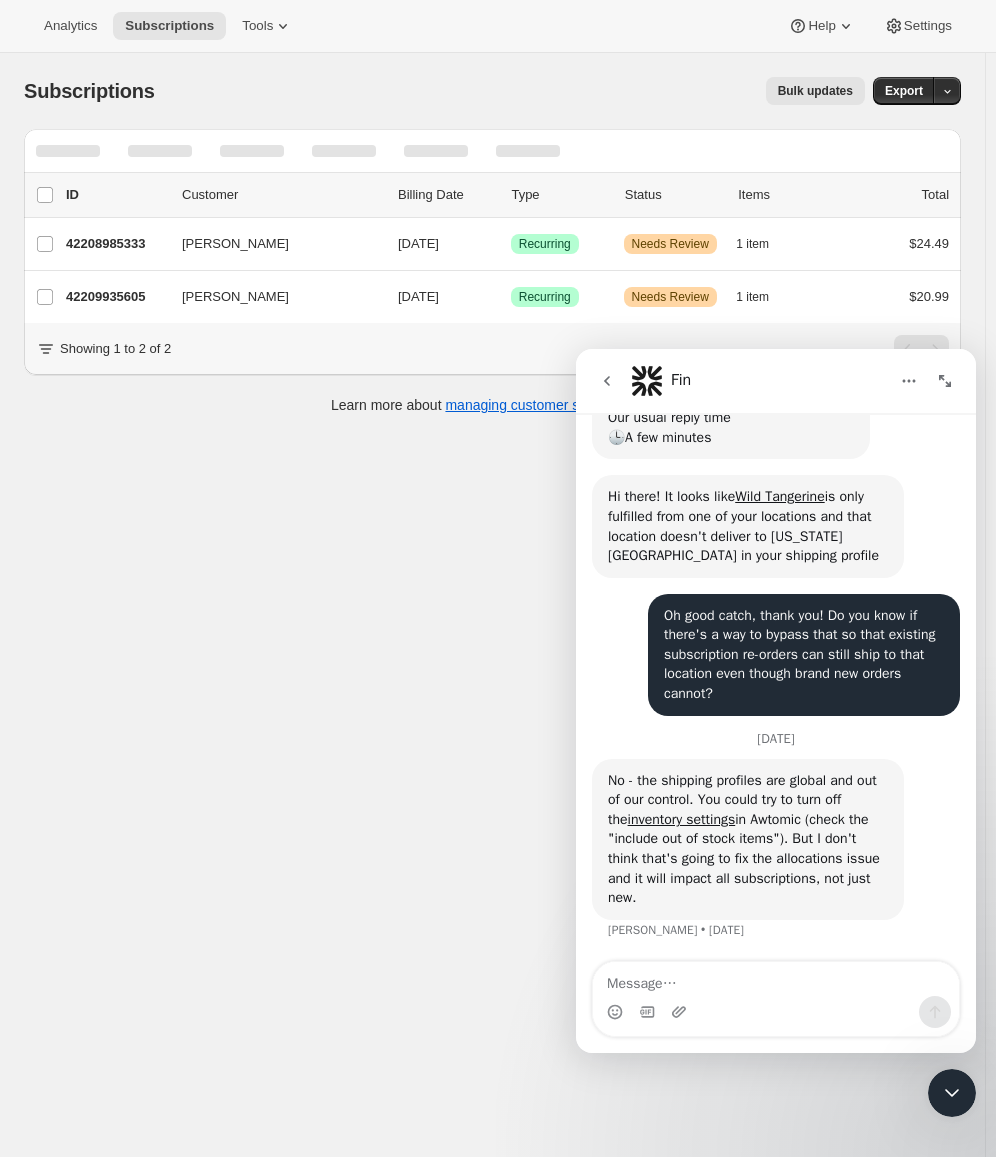 click 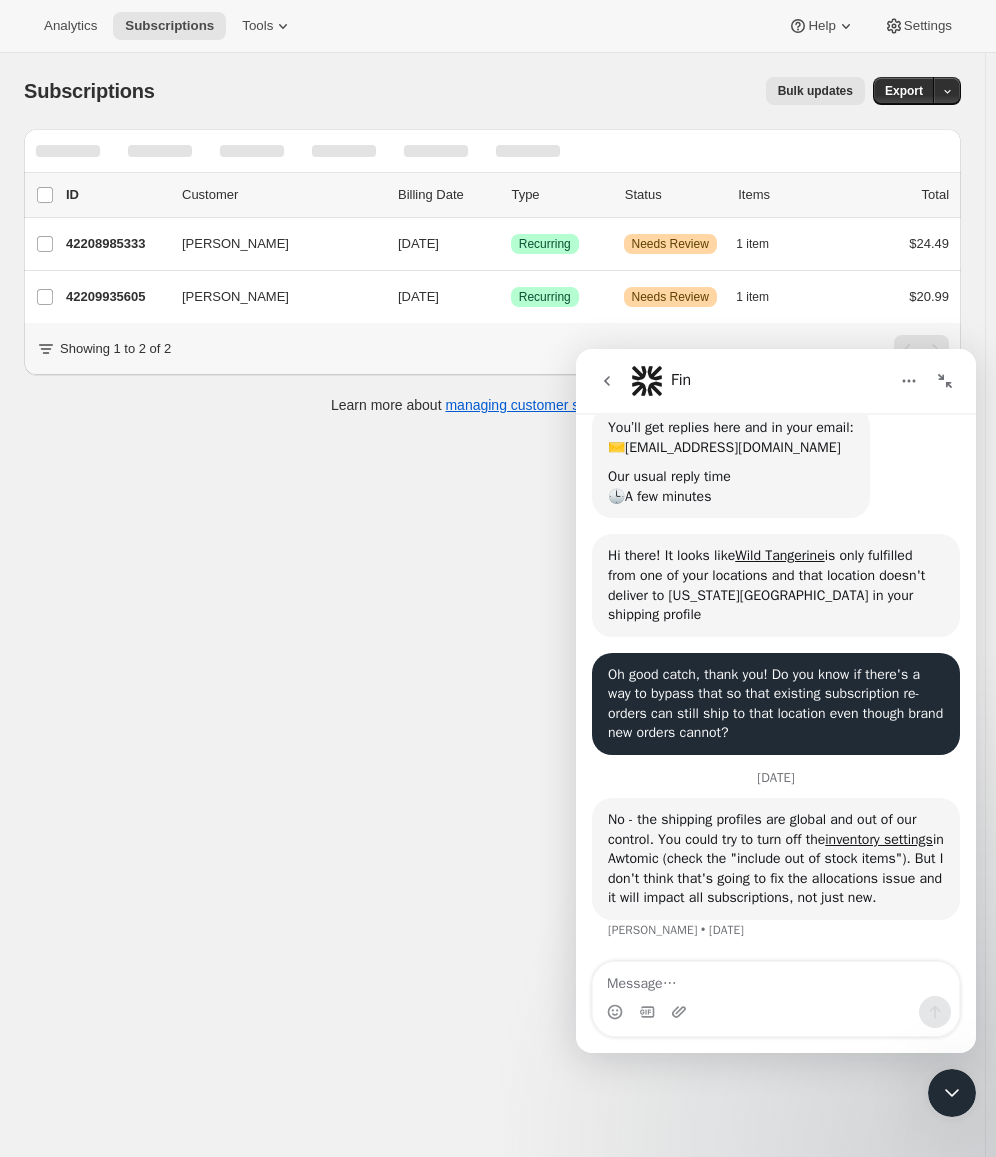 scroll, scrollTop: 0, scrollLeft: 0, axis: both 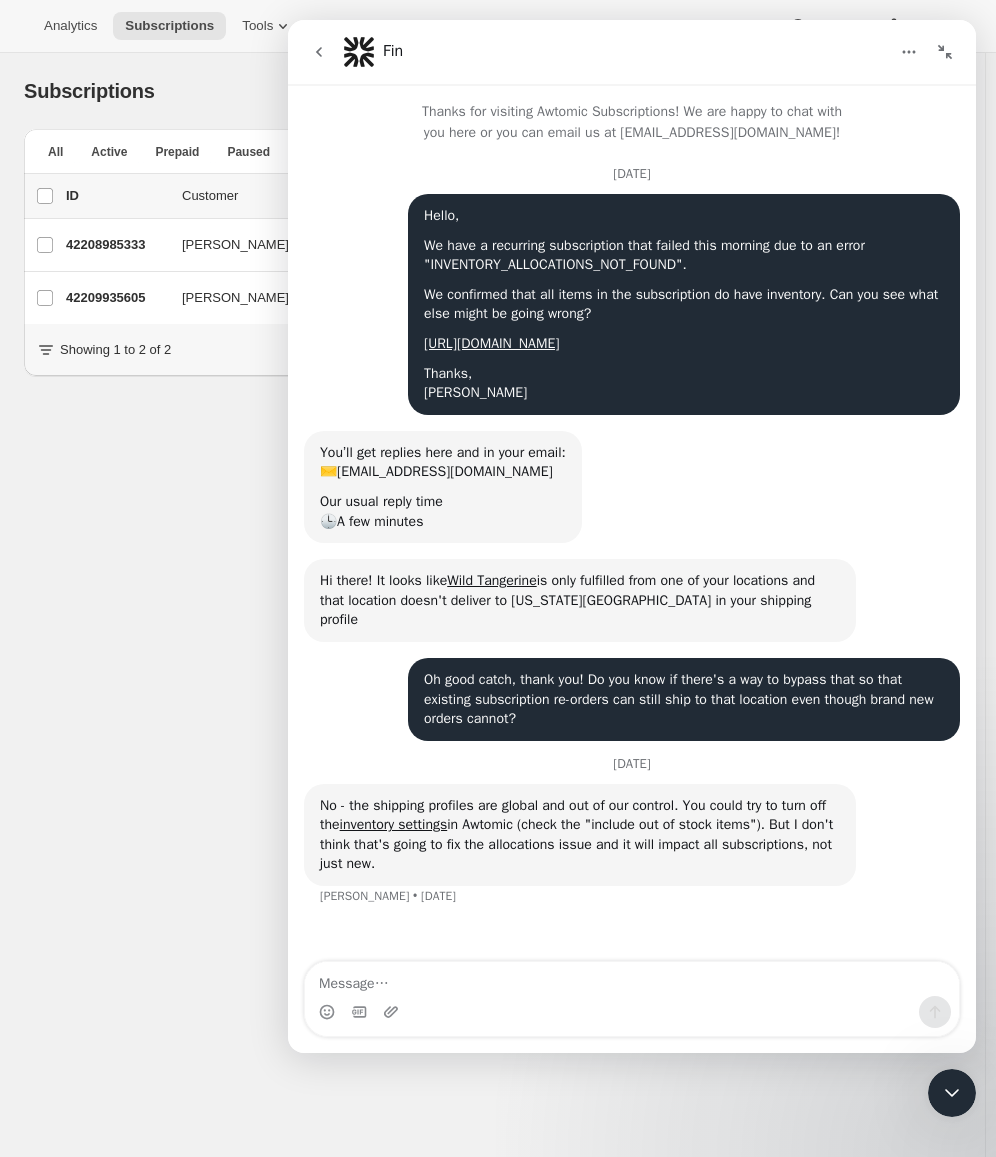 click 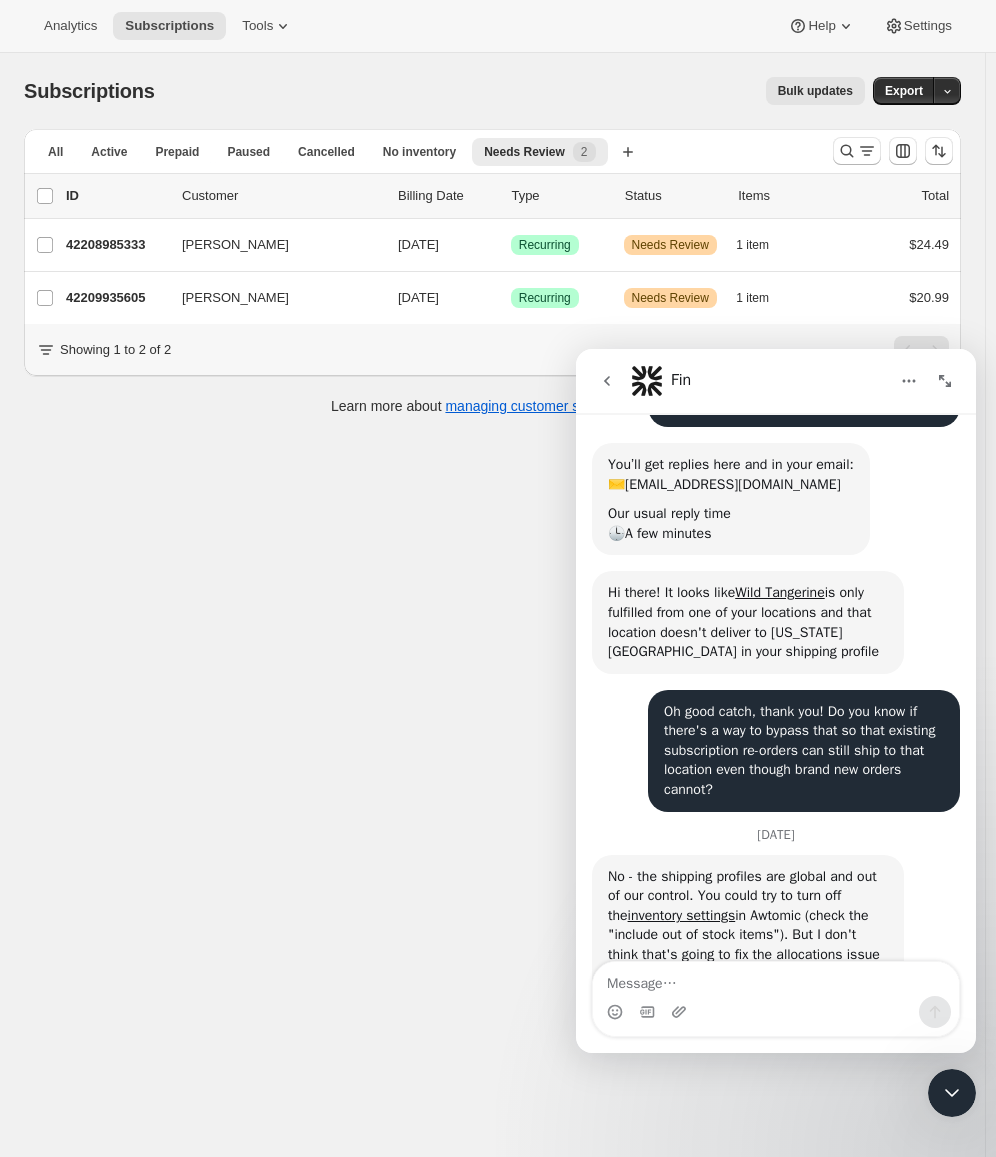 scroll, scrollTop: 512, scrollLeft: 0, axis: vertical 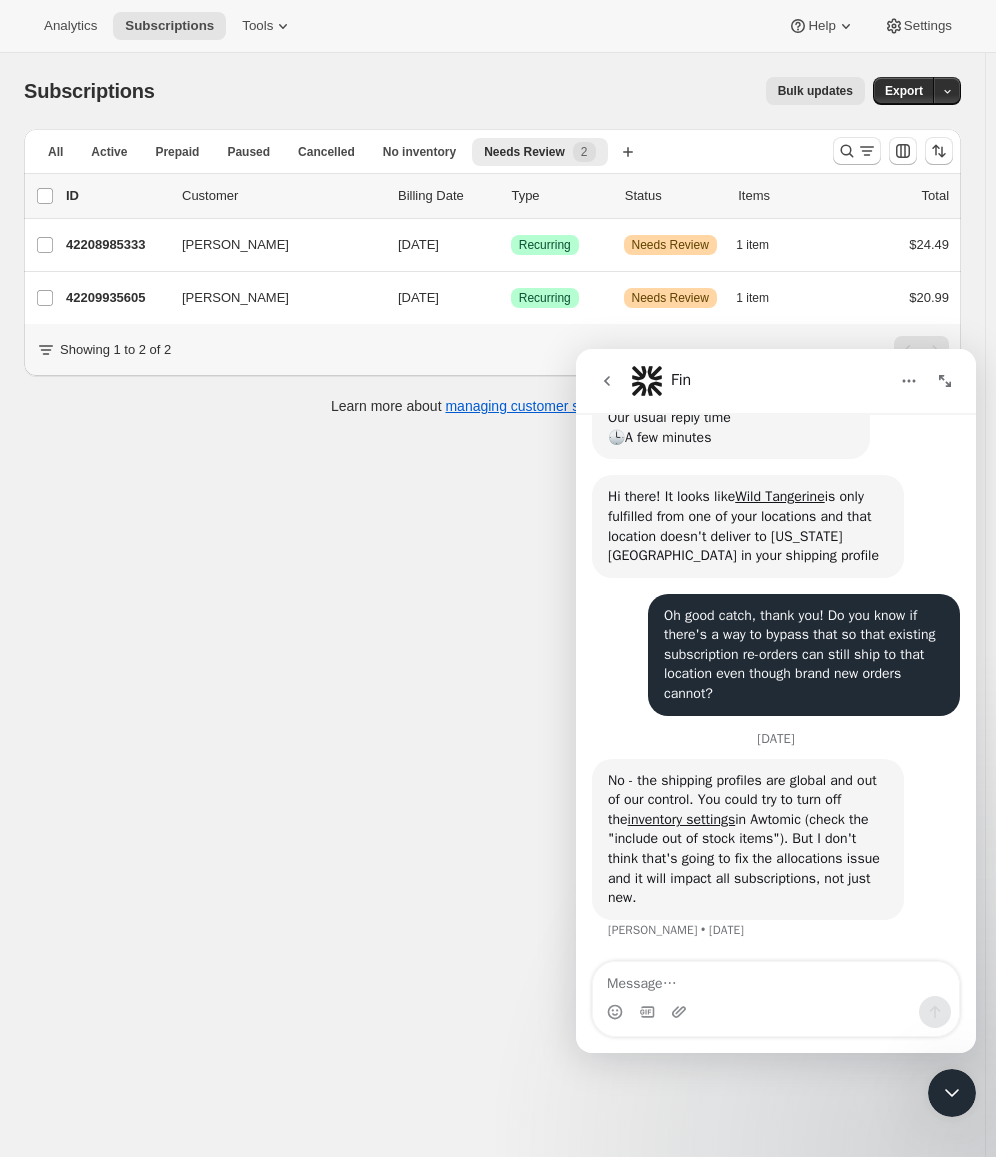 click 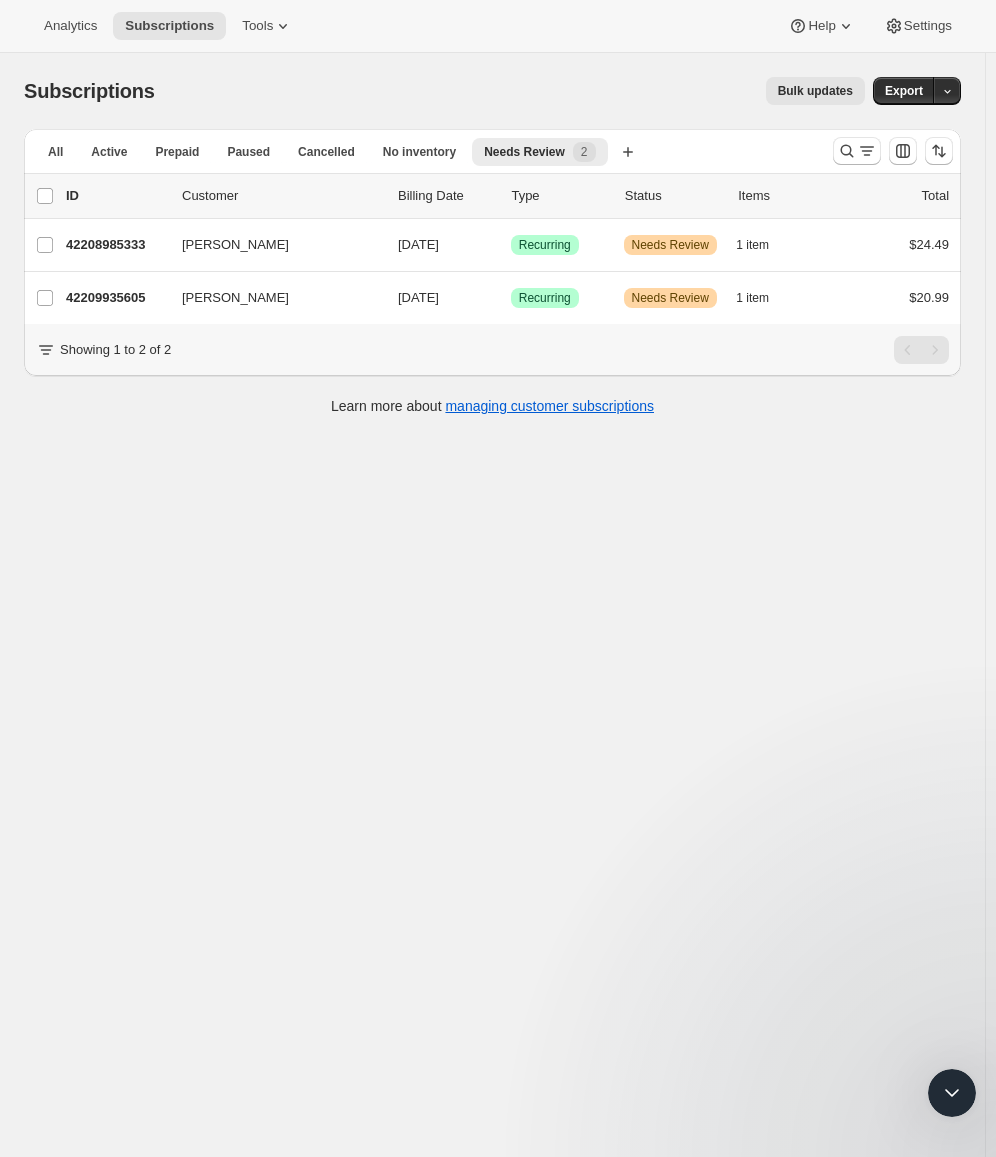 scroll, scrollTop: 0, scrollLeft: 0, axis: both 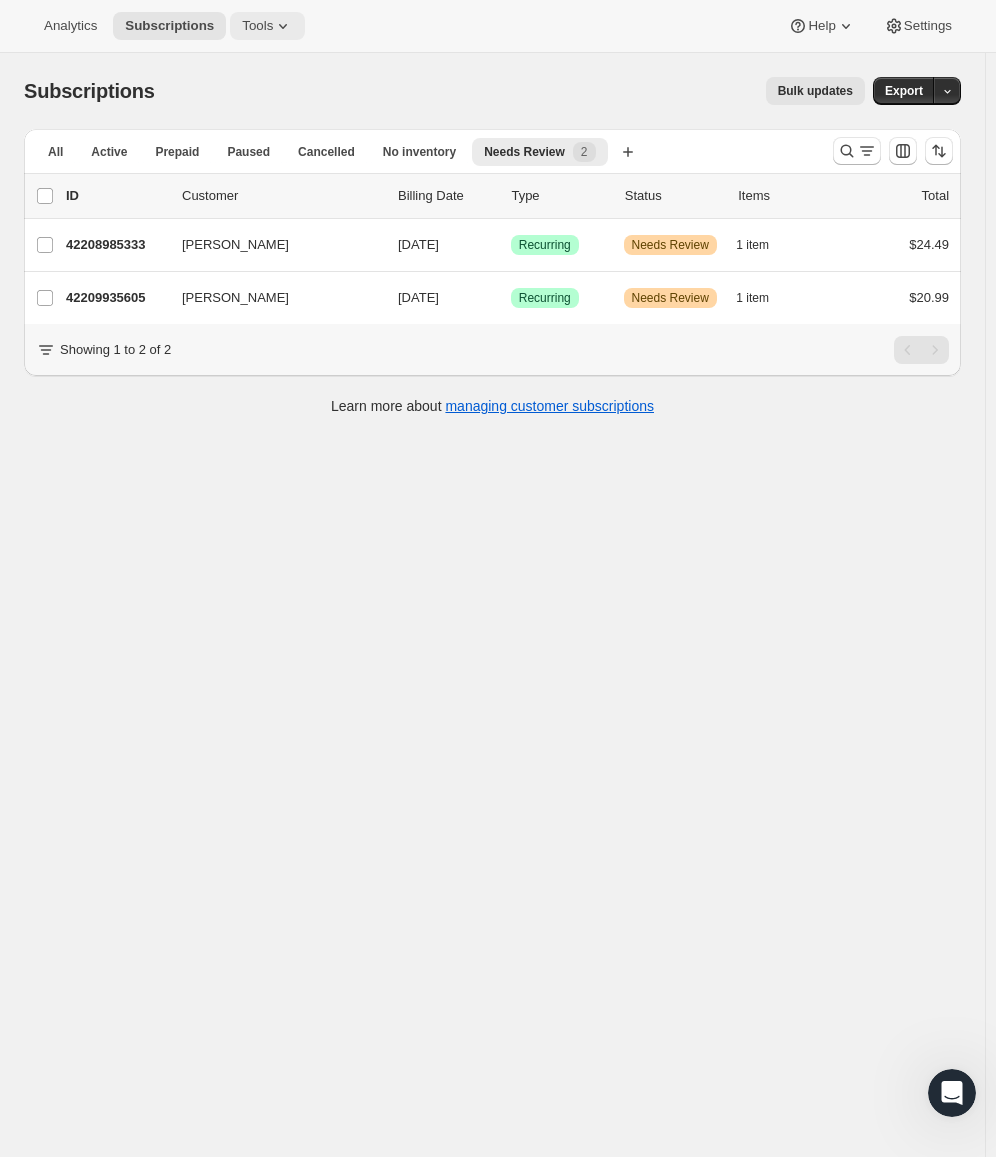 click 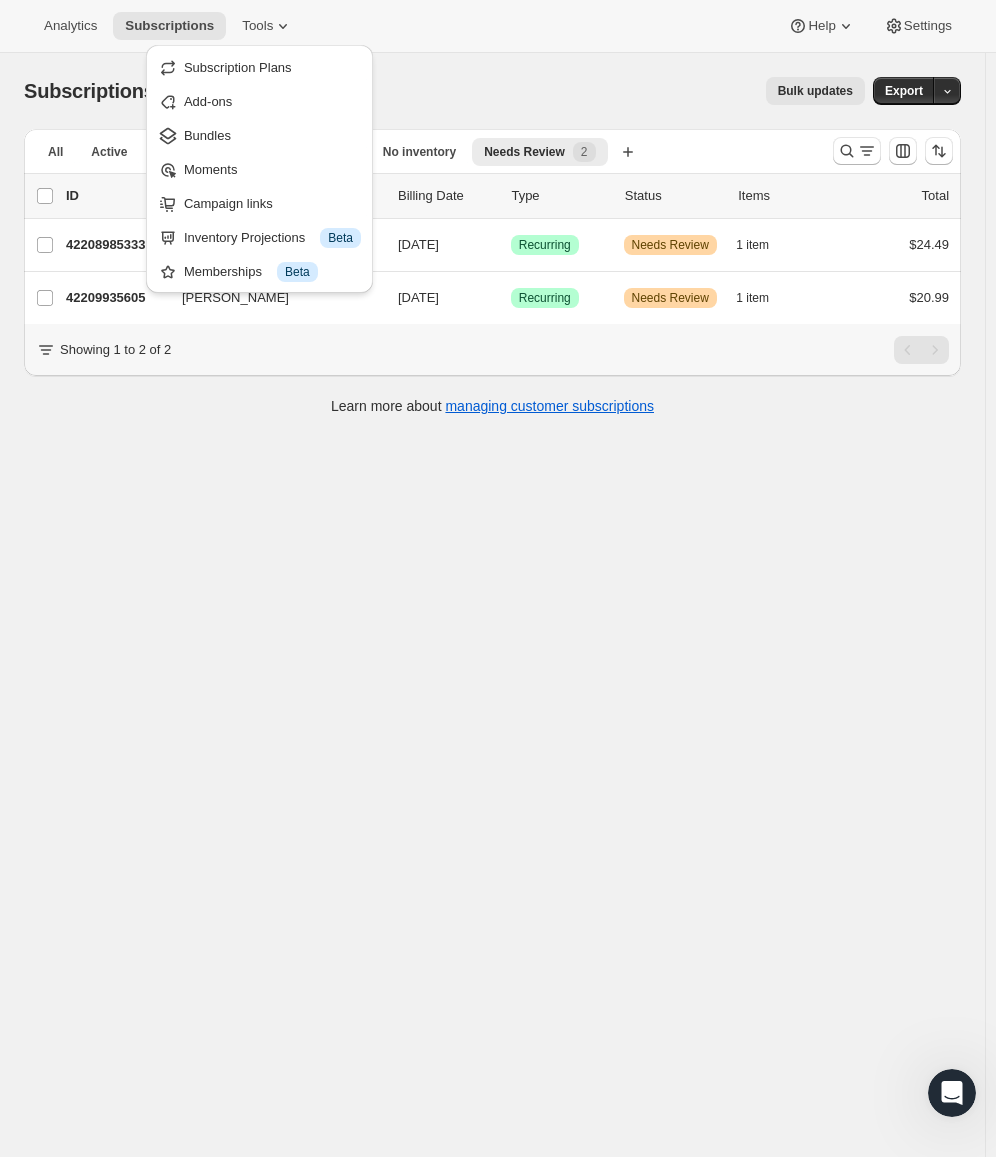 click on "Bundles" at bounding box center (272, 136) 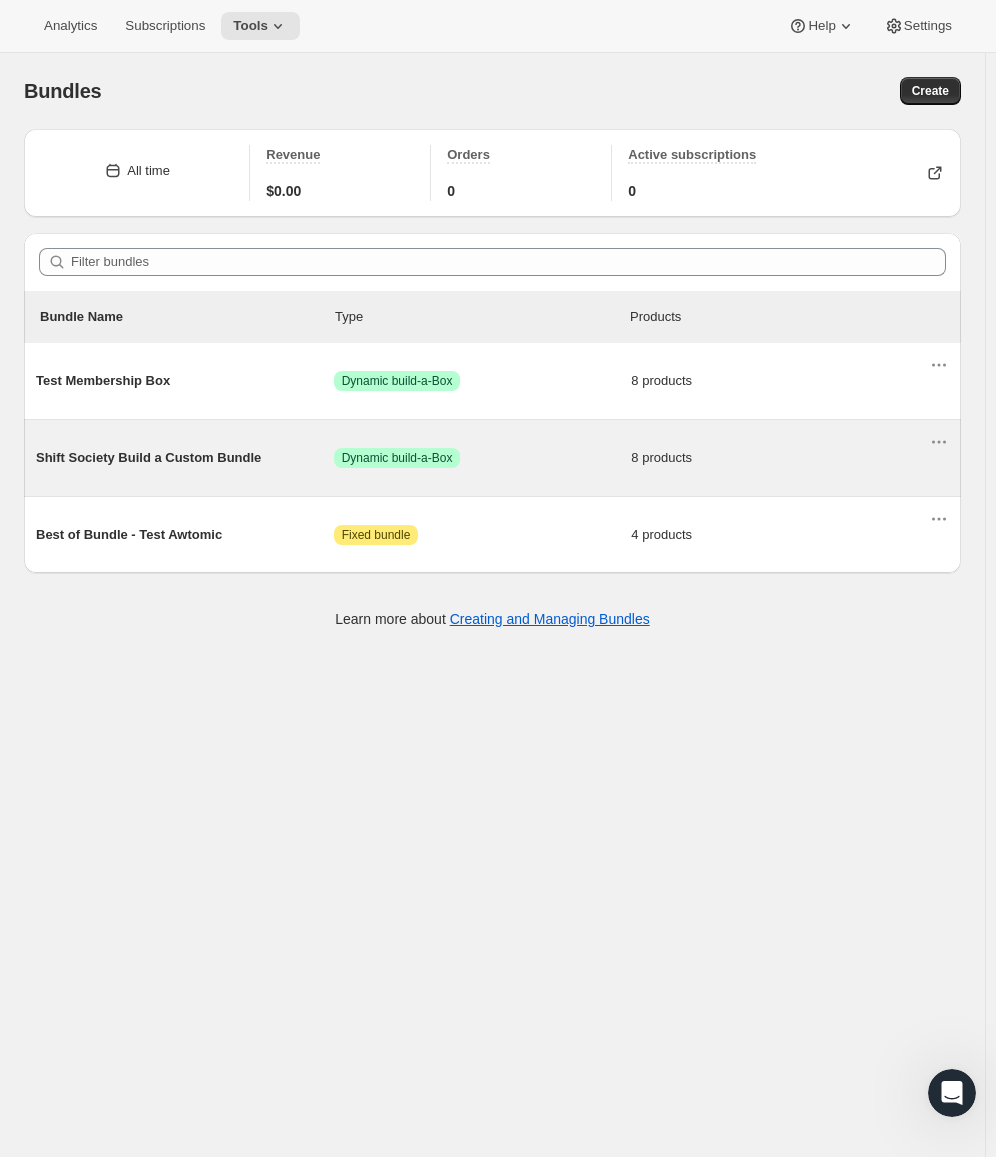 click on "Shift Society Build a Custom Bundle Success Dynamic build-a-Box 8 products" at bounding box center (482, 458) 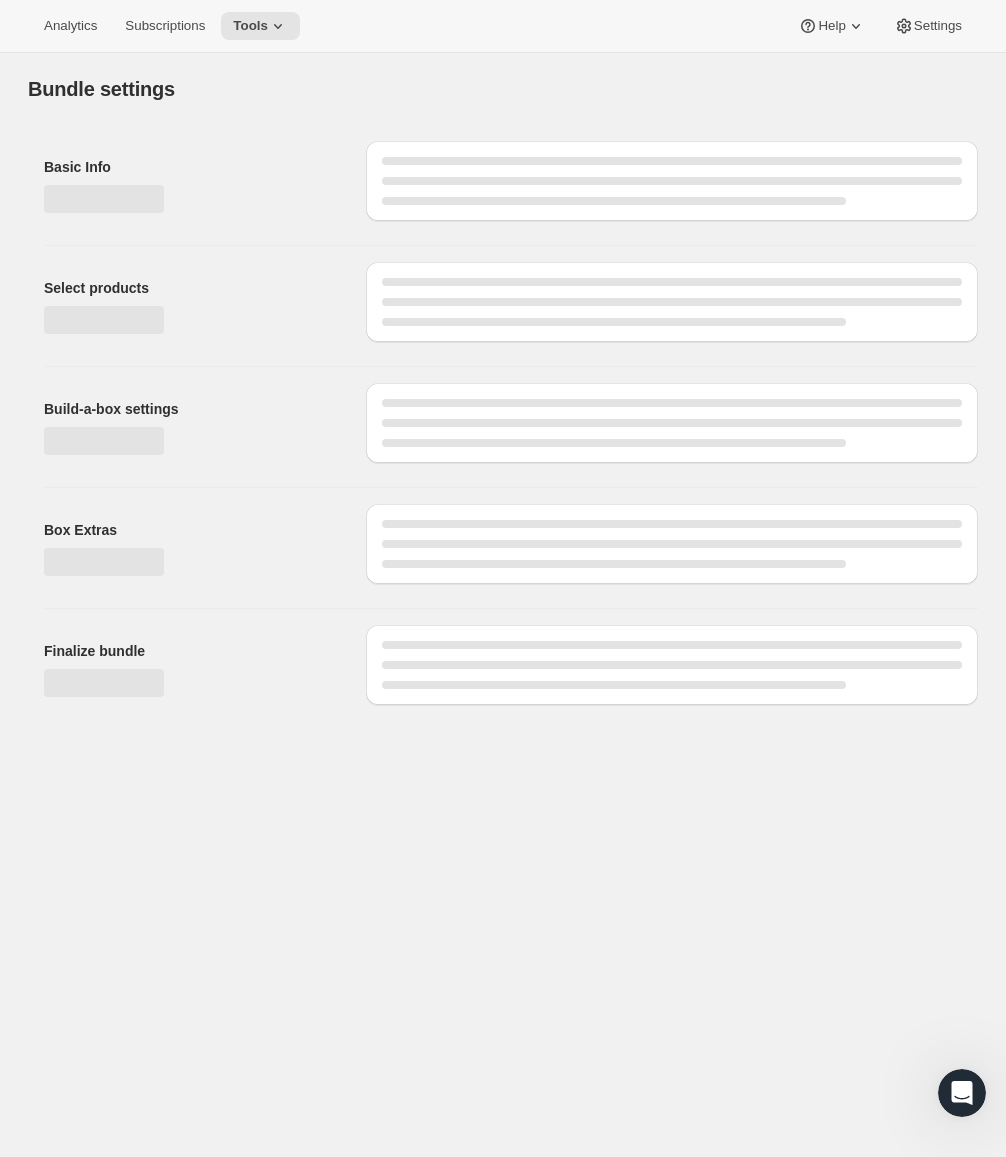 type on "Shift Society Build a Custom Bundle" 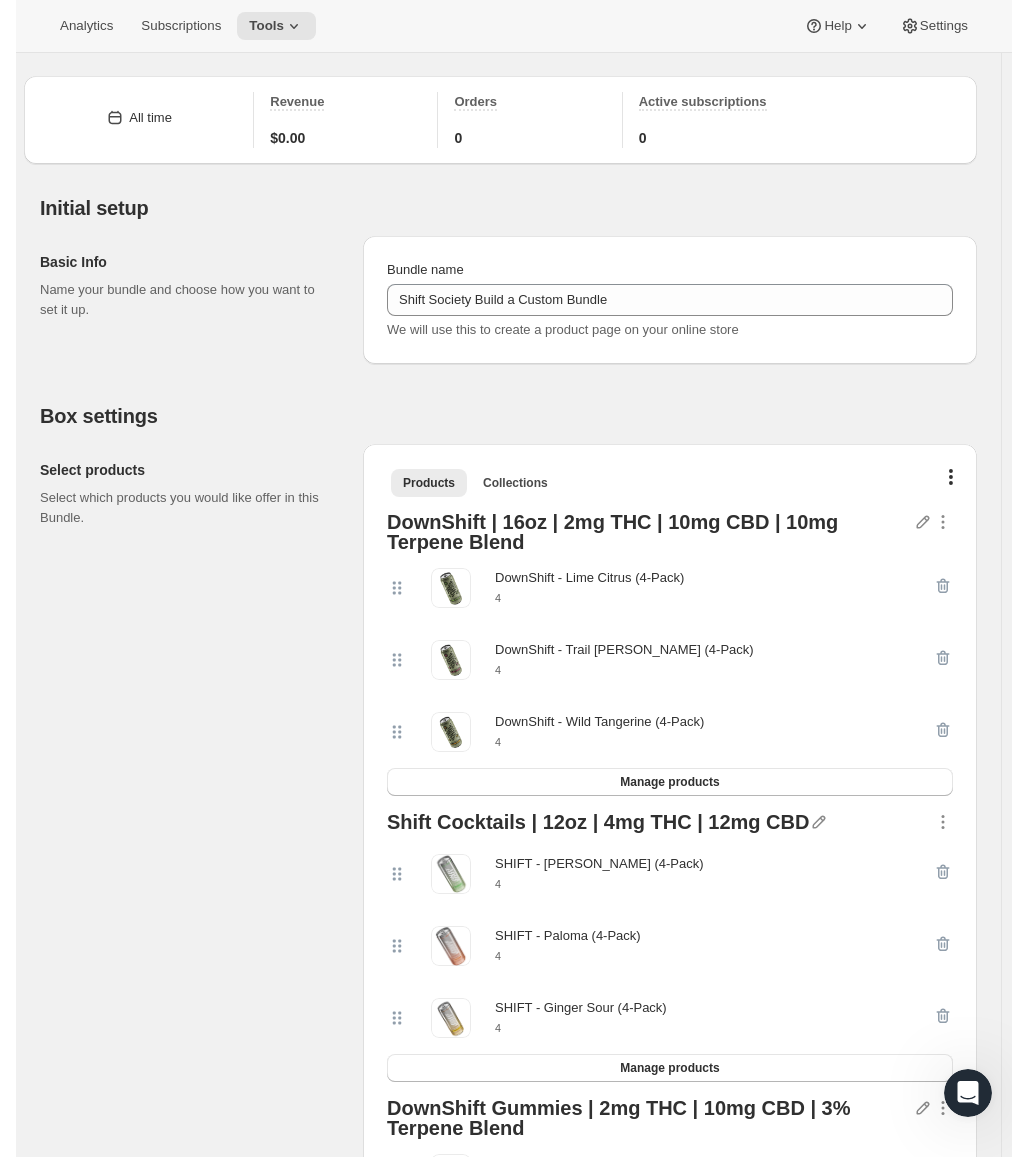 scroll, scrollTop: 0, scrollLeft: 0, axis: both 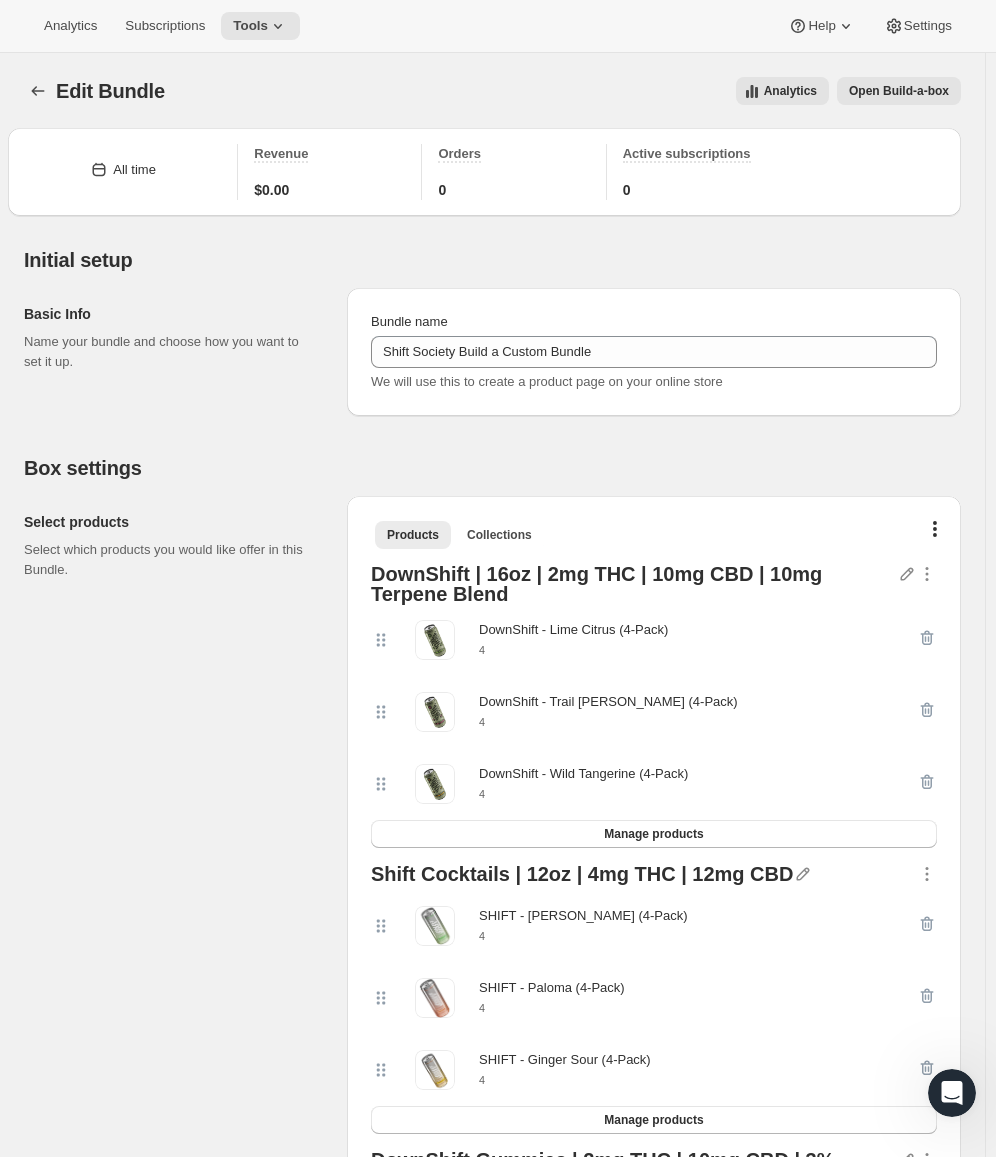 click on "Open Build-a-box" at bounding box center [899, 91] 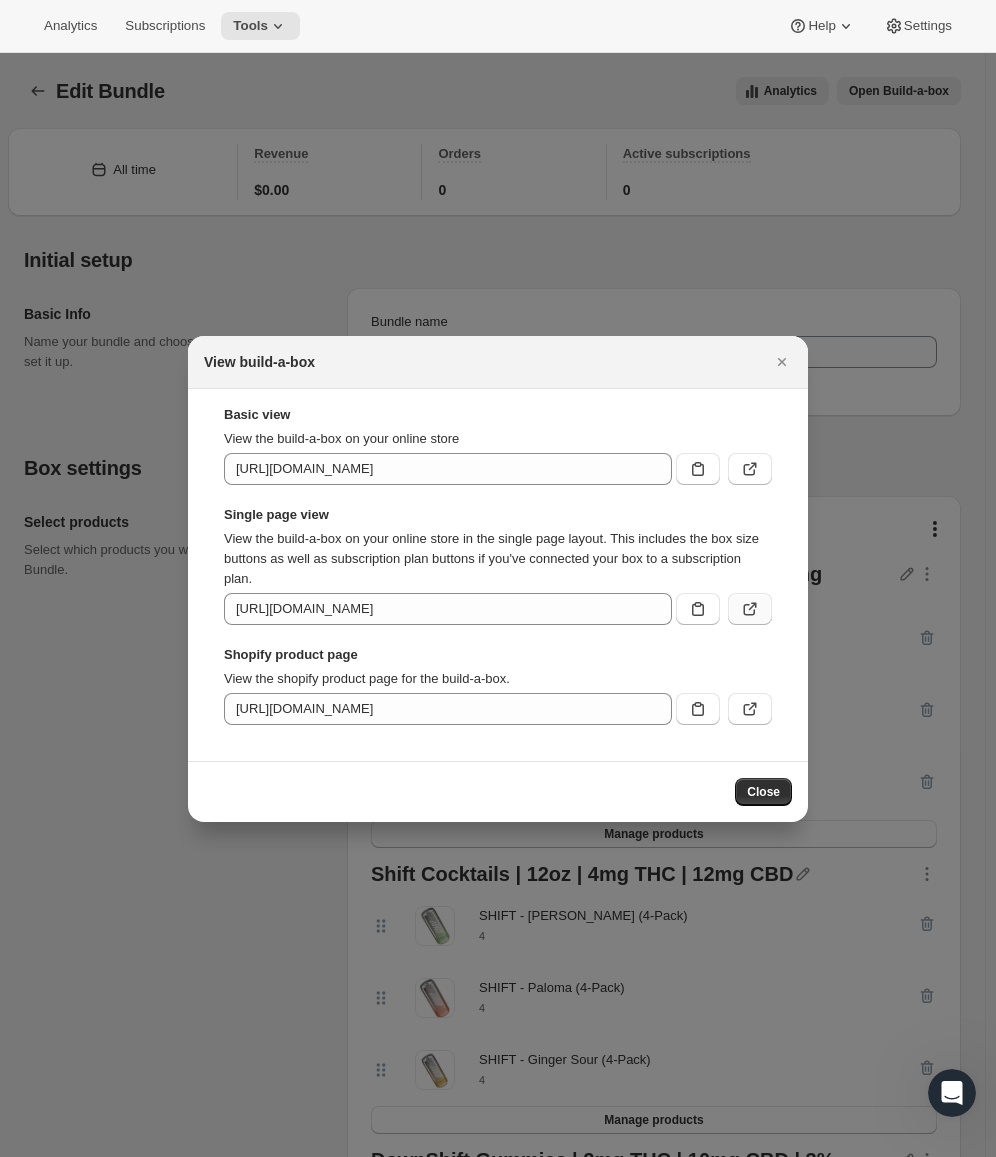 click 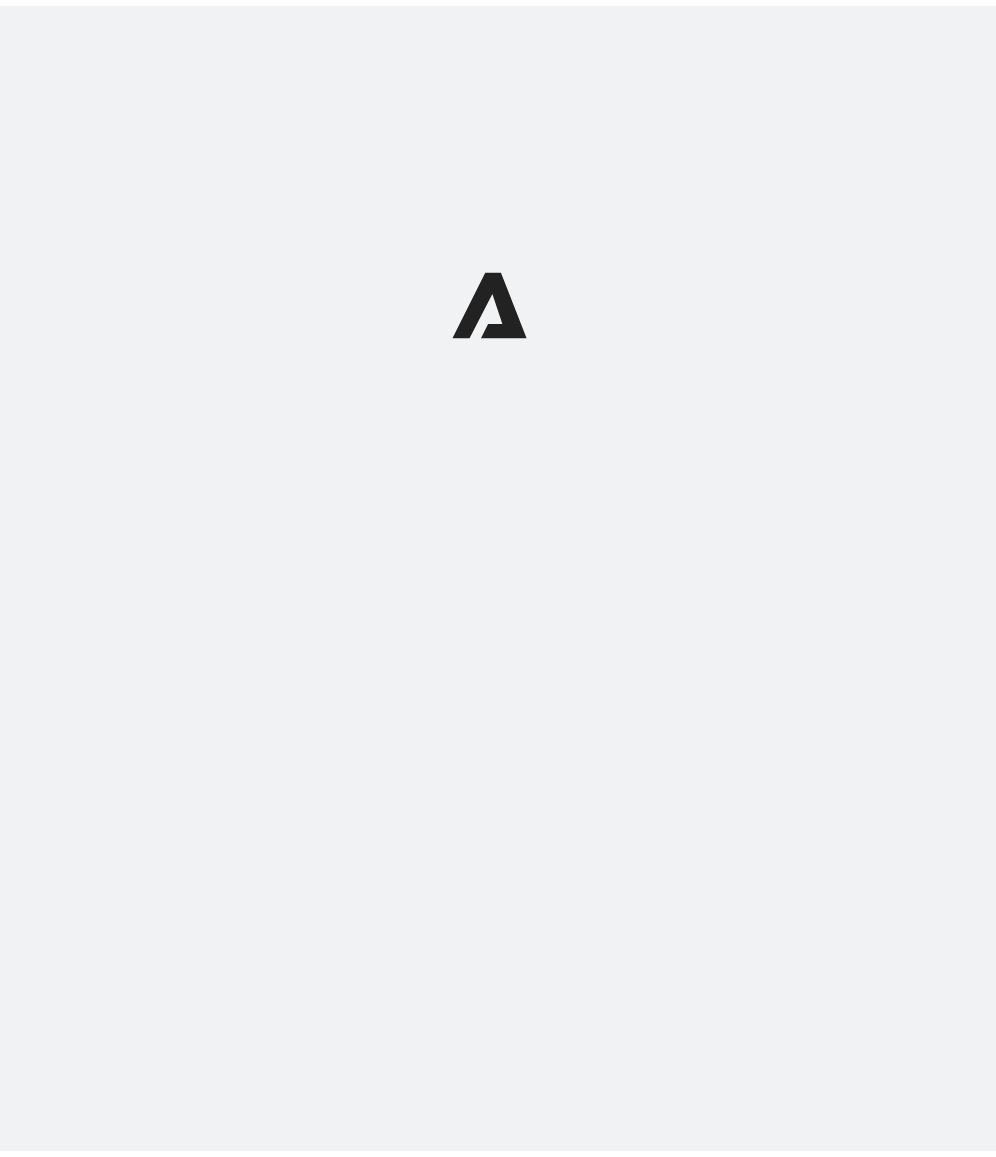 scroll, scrollTop: 0, scrollLeft: 0, axis: both 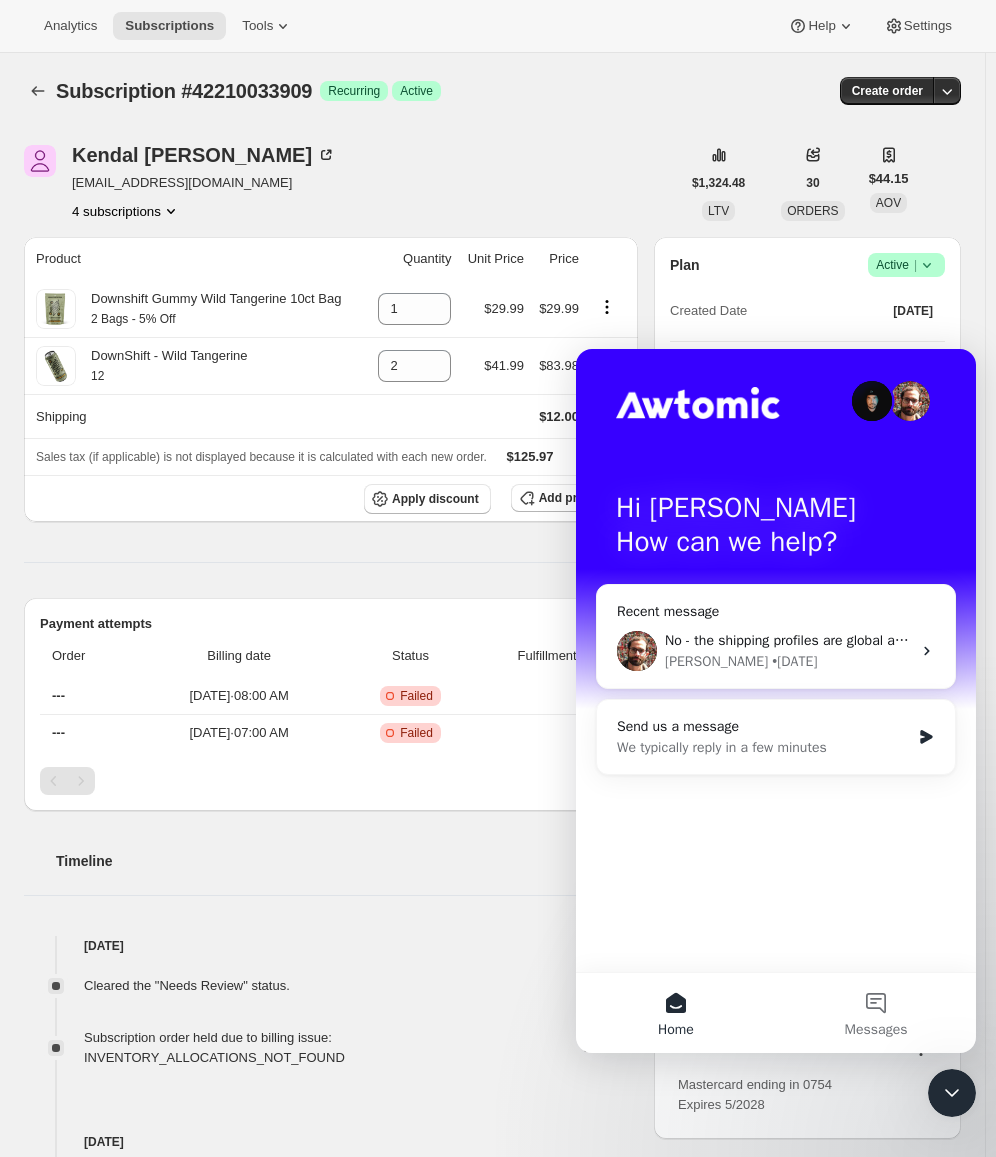 click 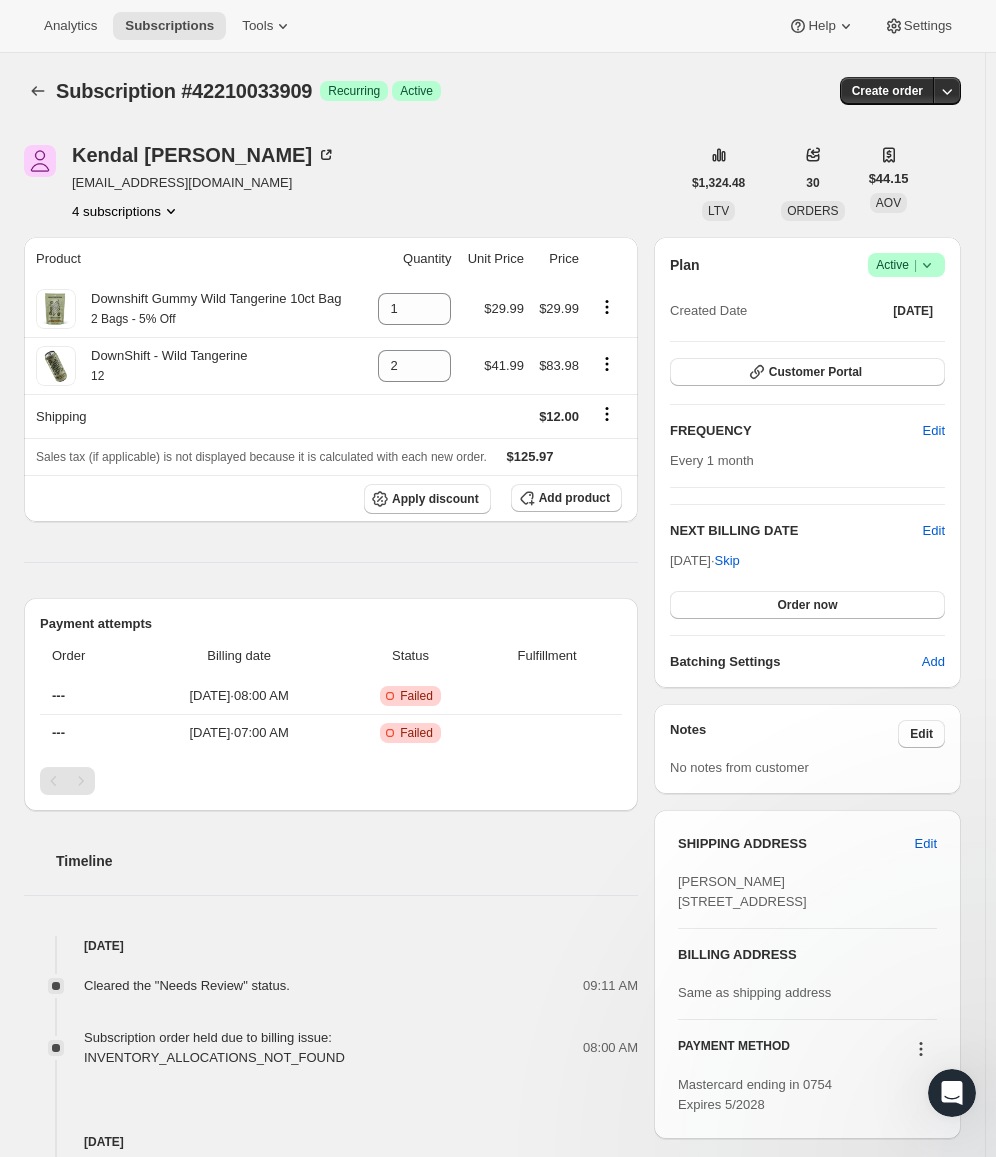 scroll, scrollTop: 0, scrollLeft: 0, axis: both 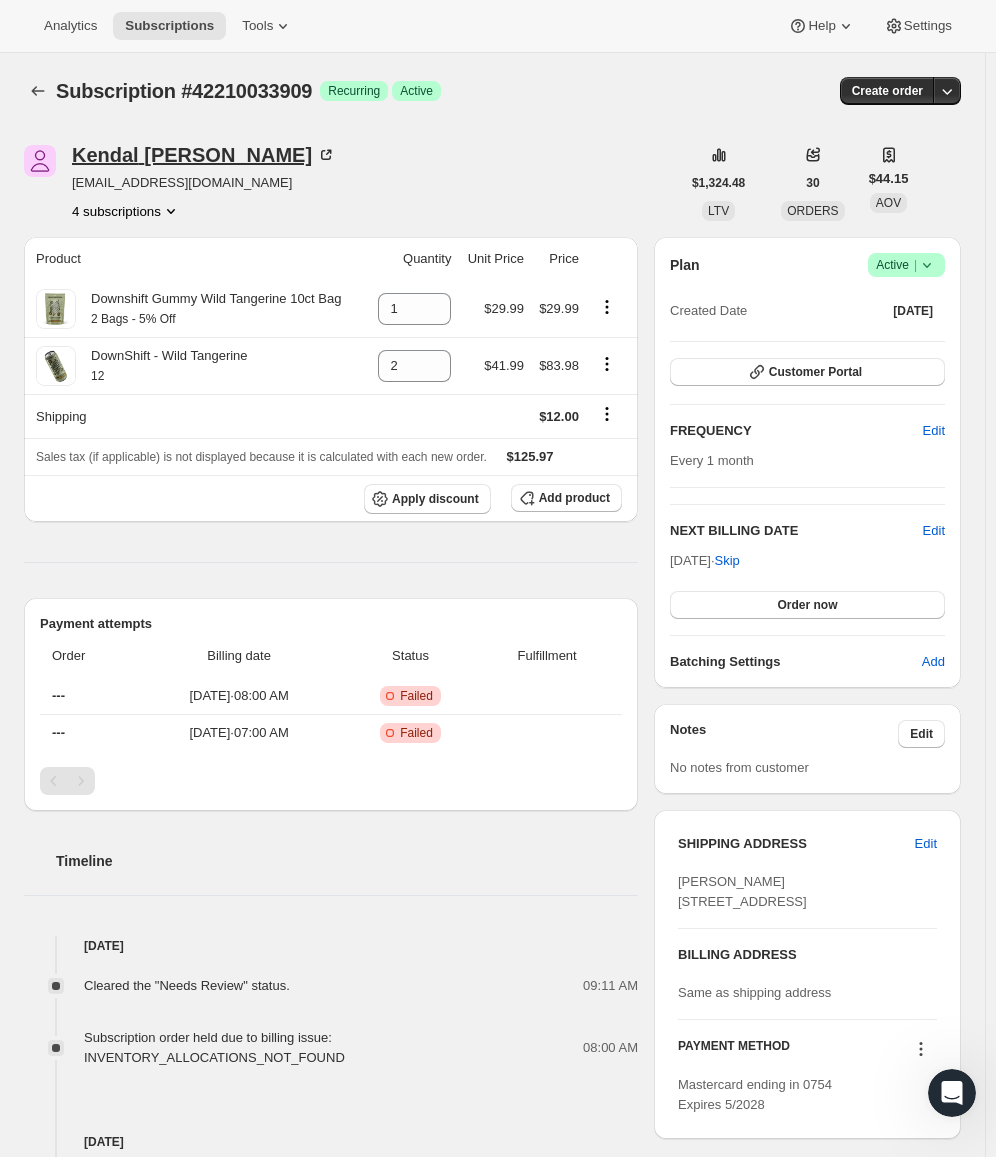 click on "Kendal   Tull-Esterbrook" at bounding box center [204, 155] 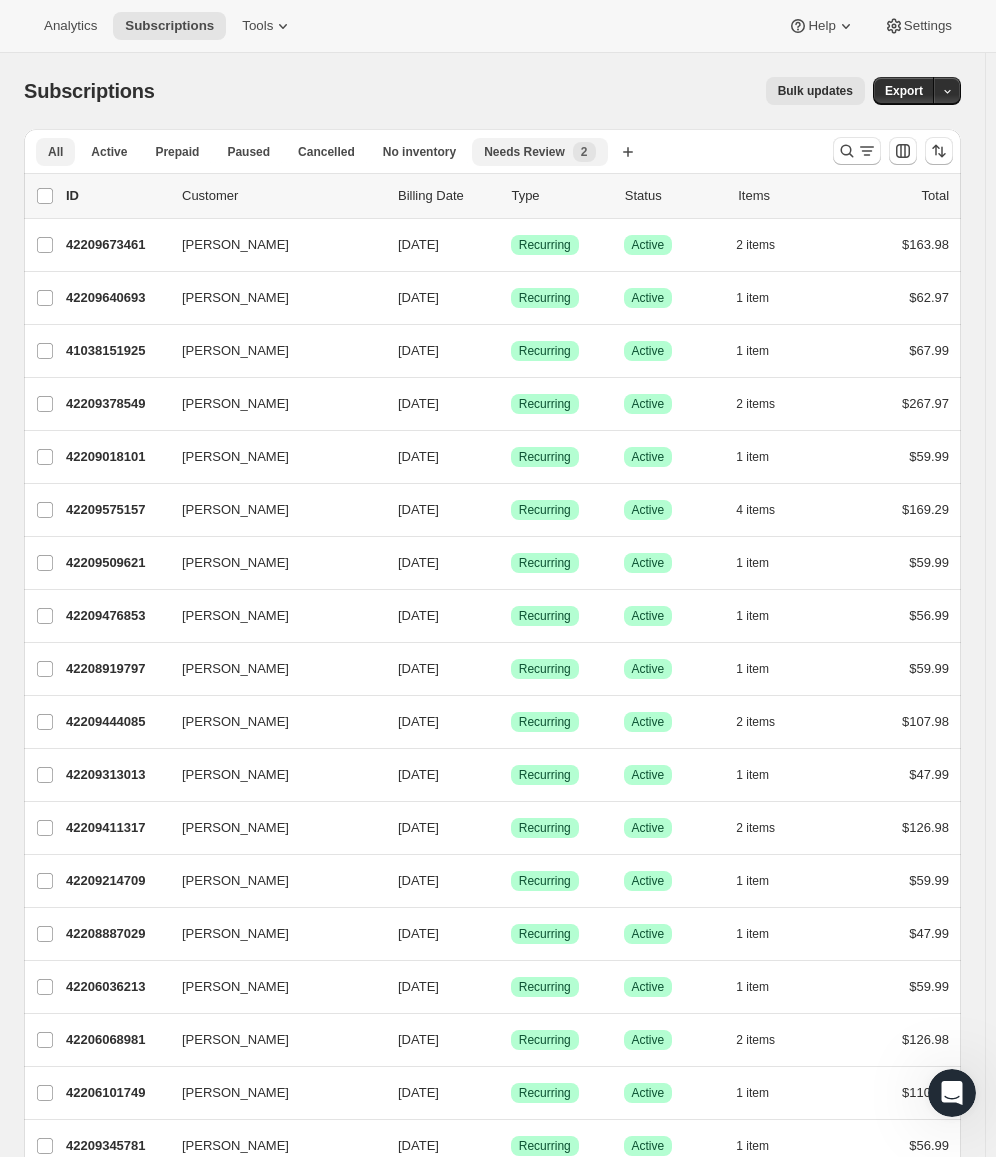 click on "Needs Review" at bounding box center (524, 152) 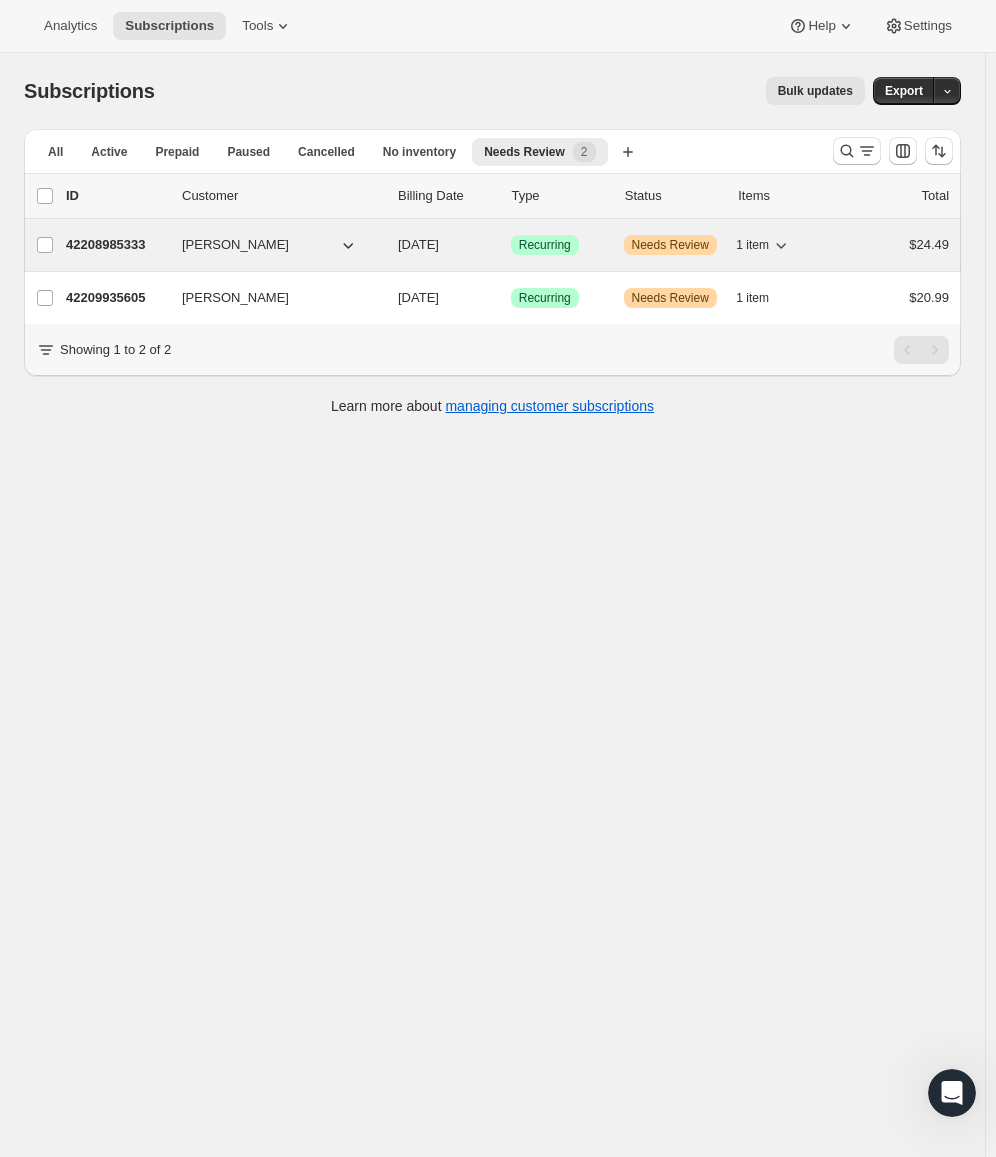 click on "42208985333" at bounding box center (116, 245) 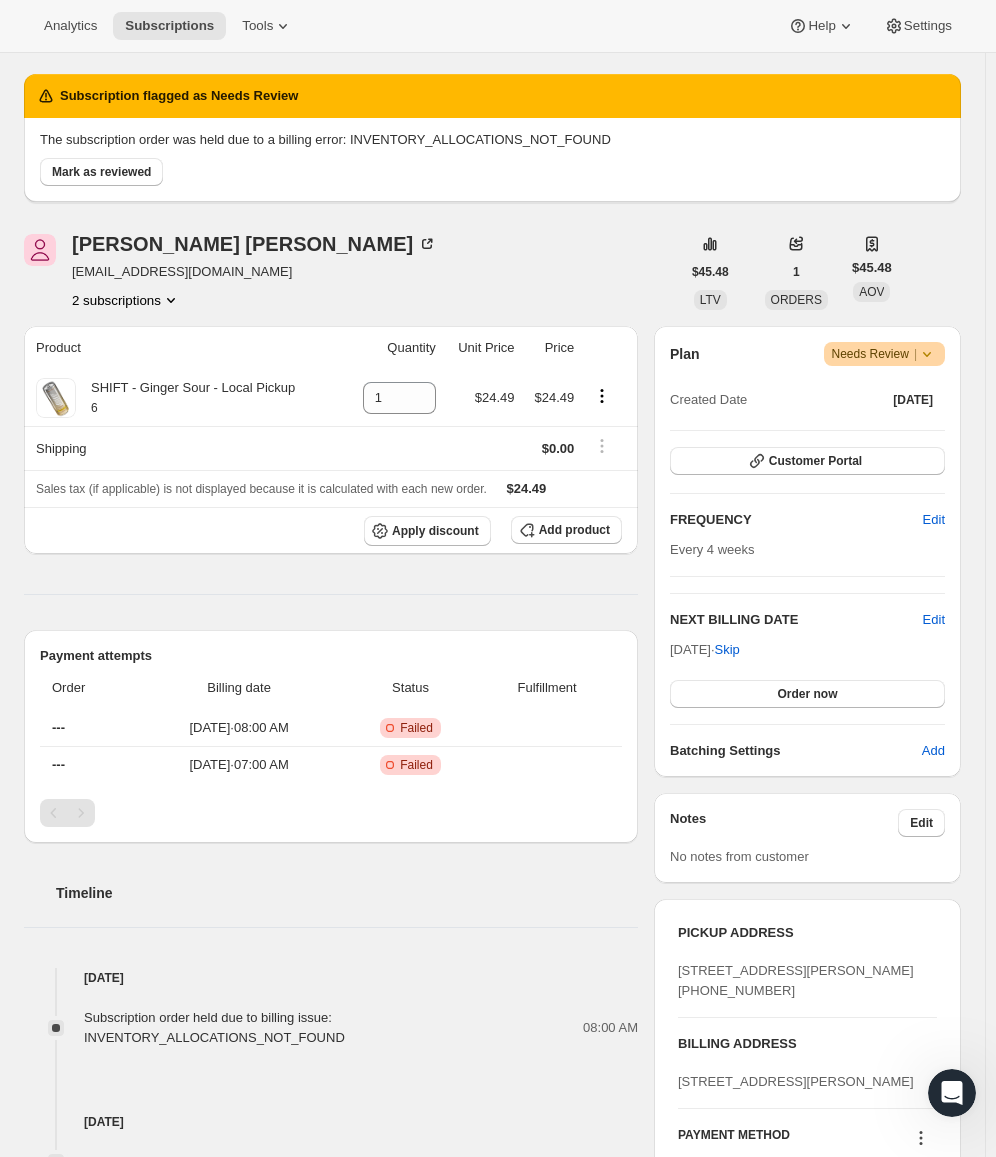 scroll, scrollTop: 350, scrollLeft: 0, axis: vertical 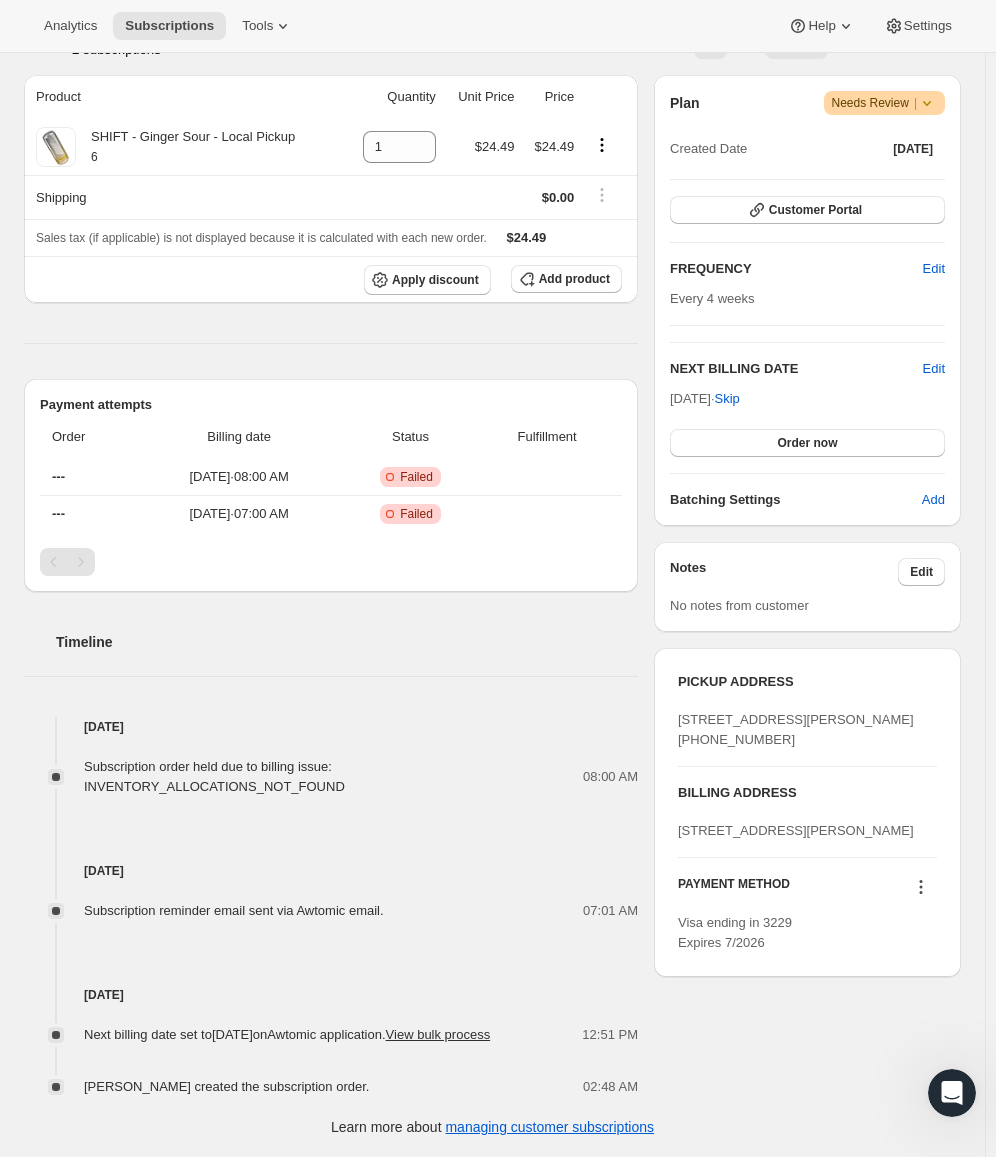 drag, startPoint x: 769, startPoint y: 789, endPoint x: 673, endPoint y: 725, distance: 115.37764 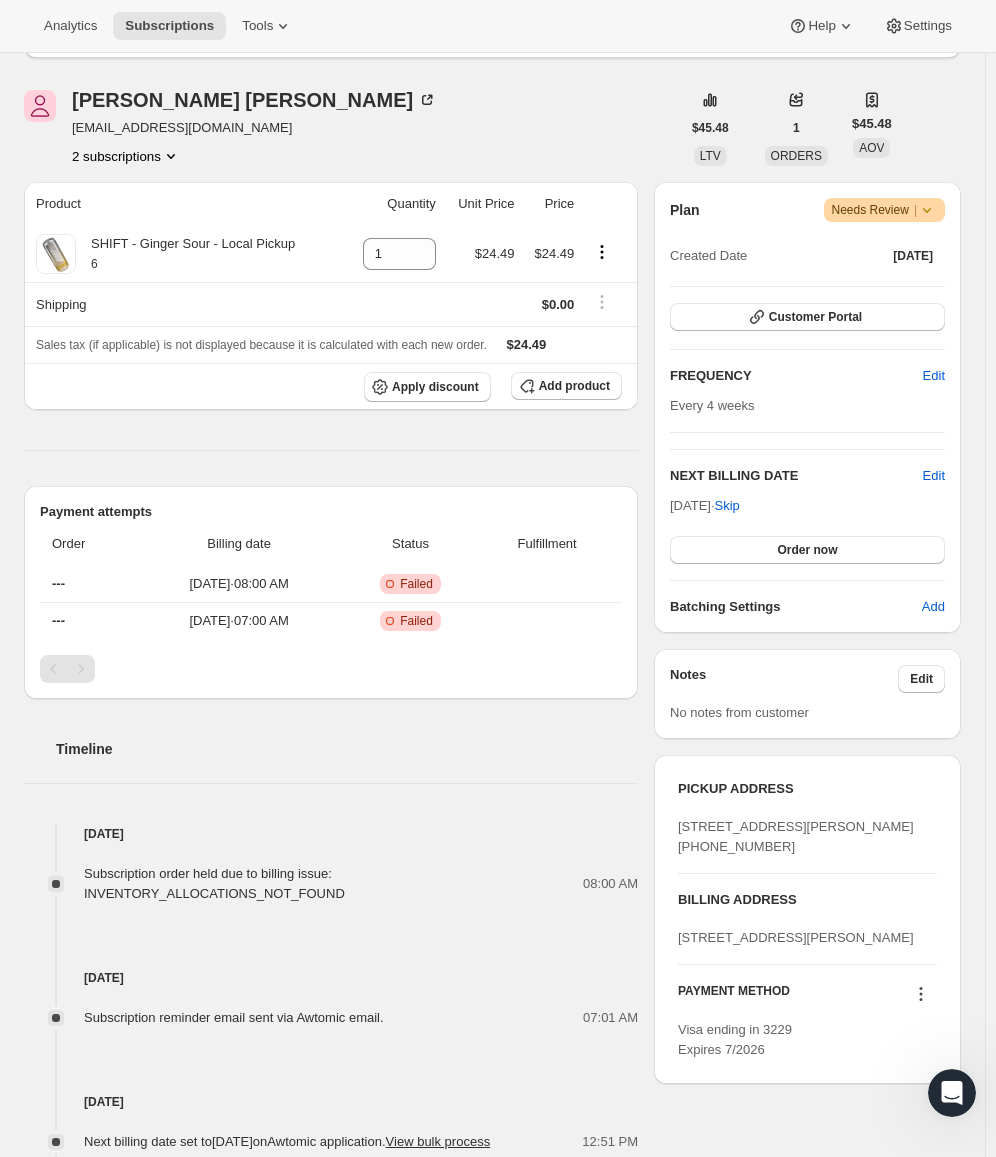 scroll, scrollTop: 0, scrollLeft: 0, axis: both 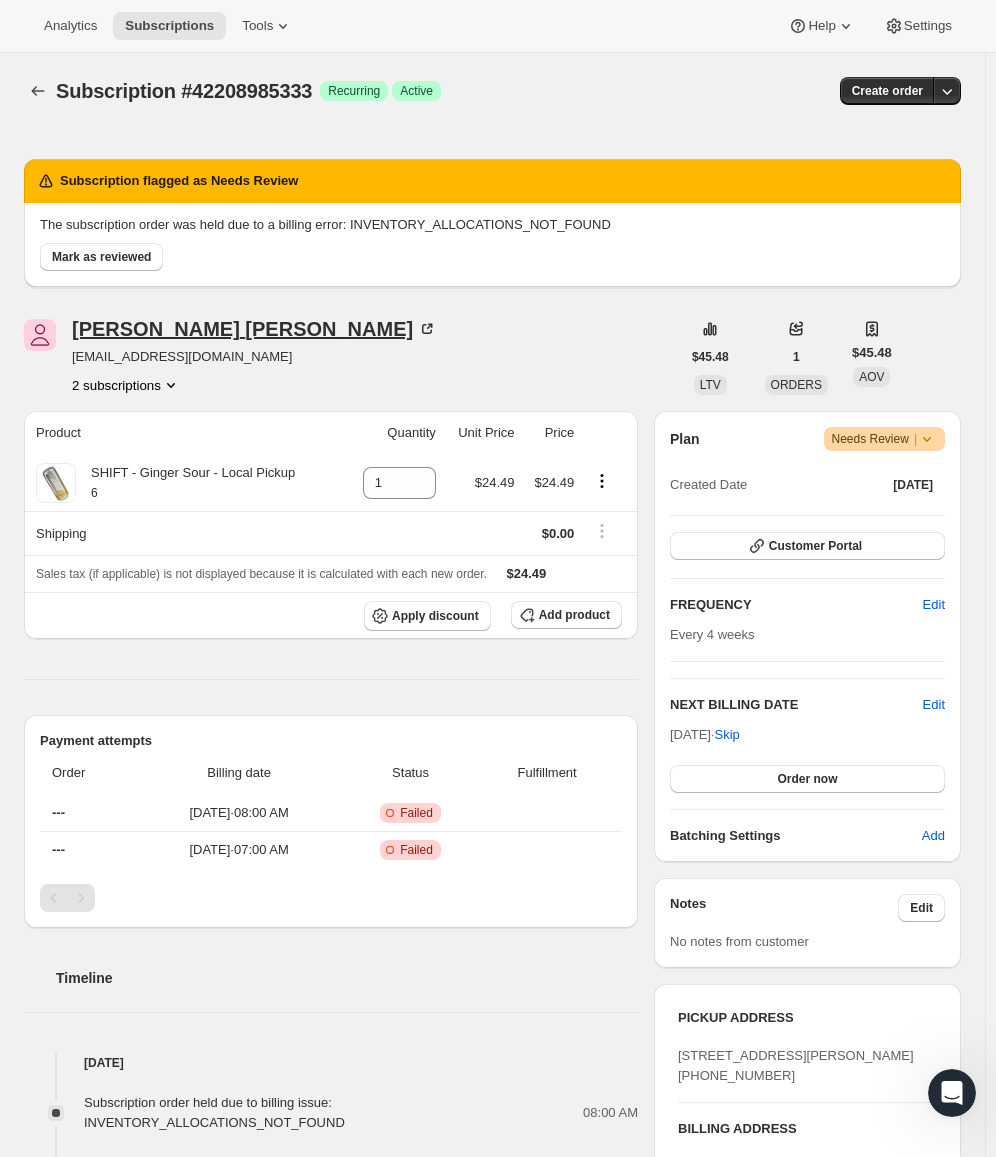 click on "Jen   Gordon" at bounding box center (254, 329) 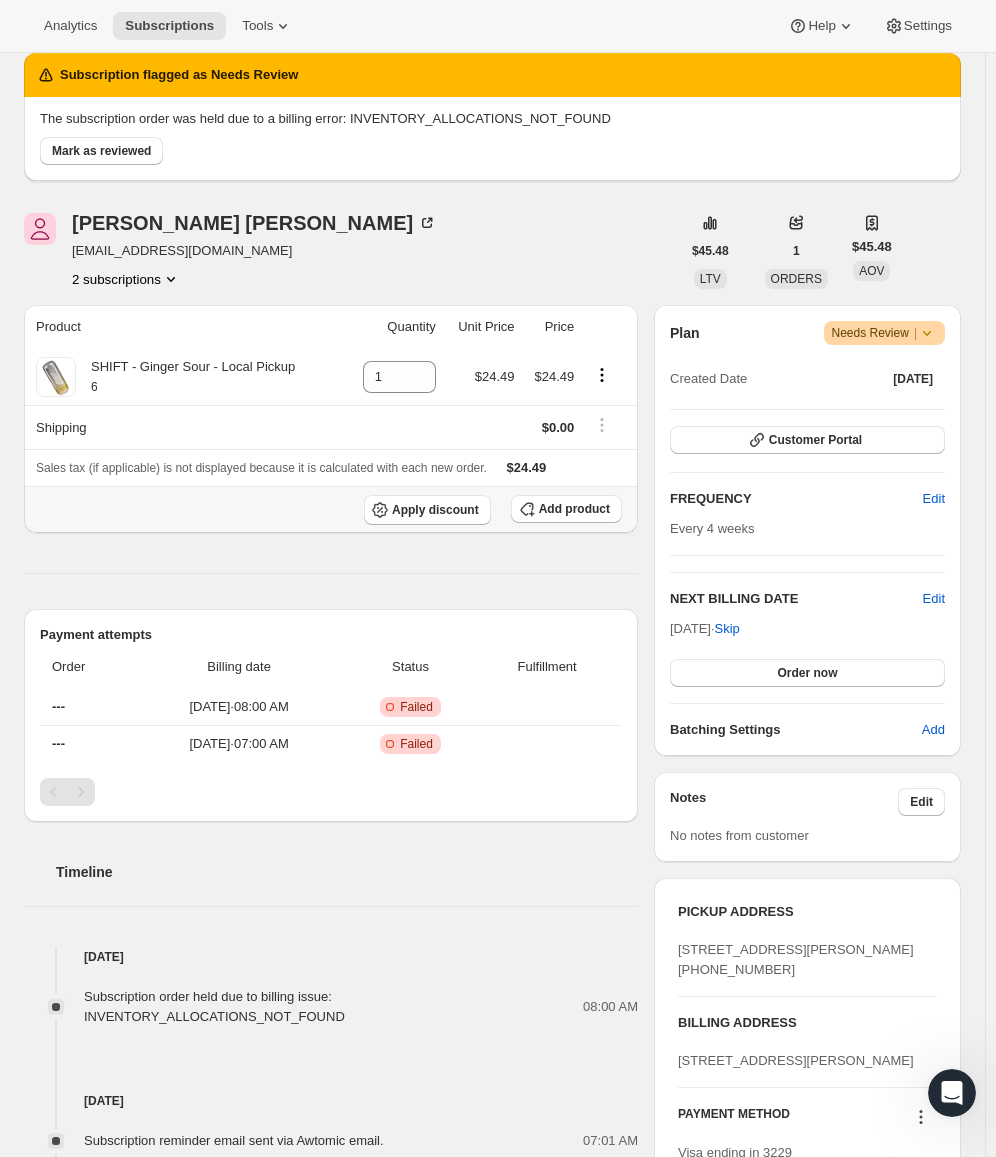 scroll, scrollTop: 0, scrollLeft: 0, axis: both 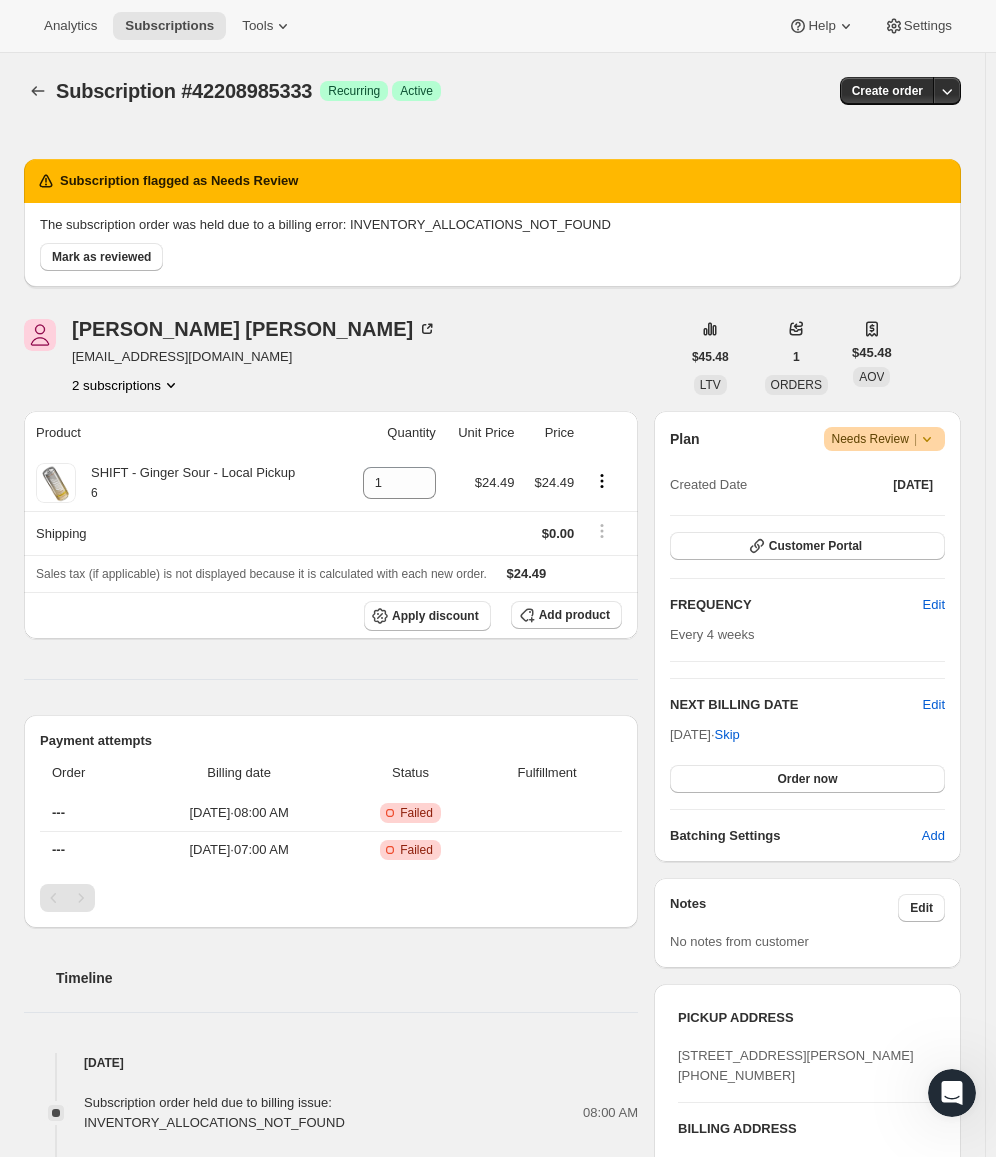 click 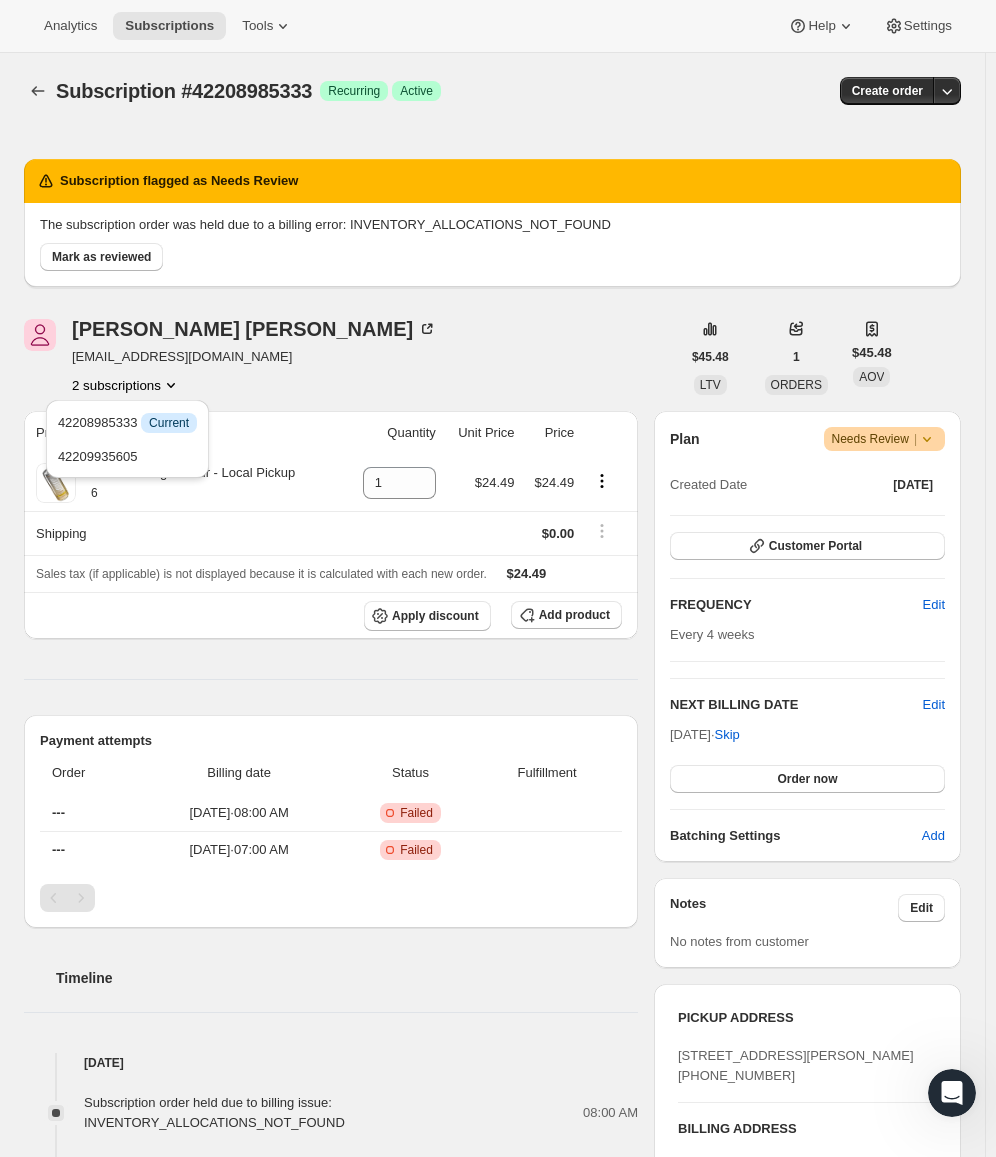 click on "Jen   Gordon jenkengordon@gmail.com 2 subscriptions" at bounding box center (352, 357) 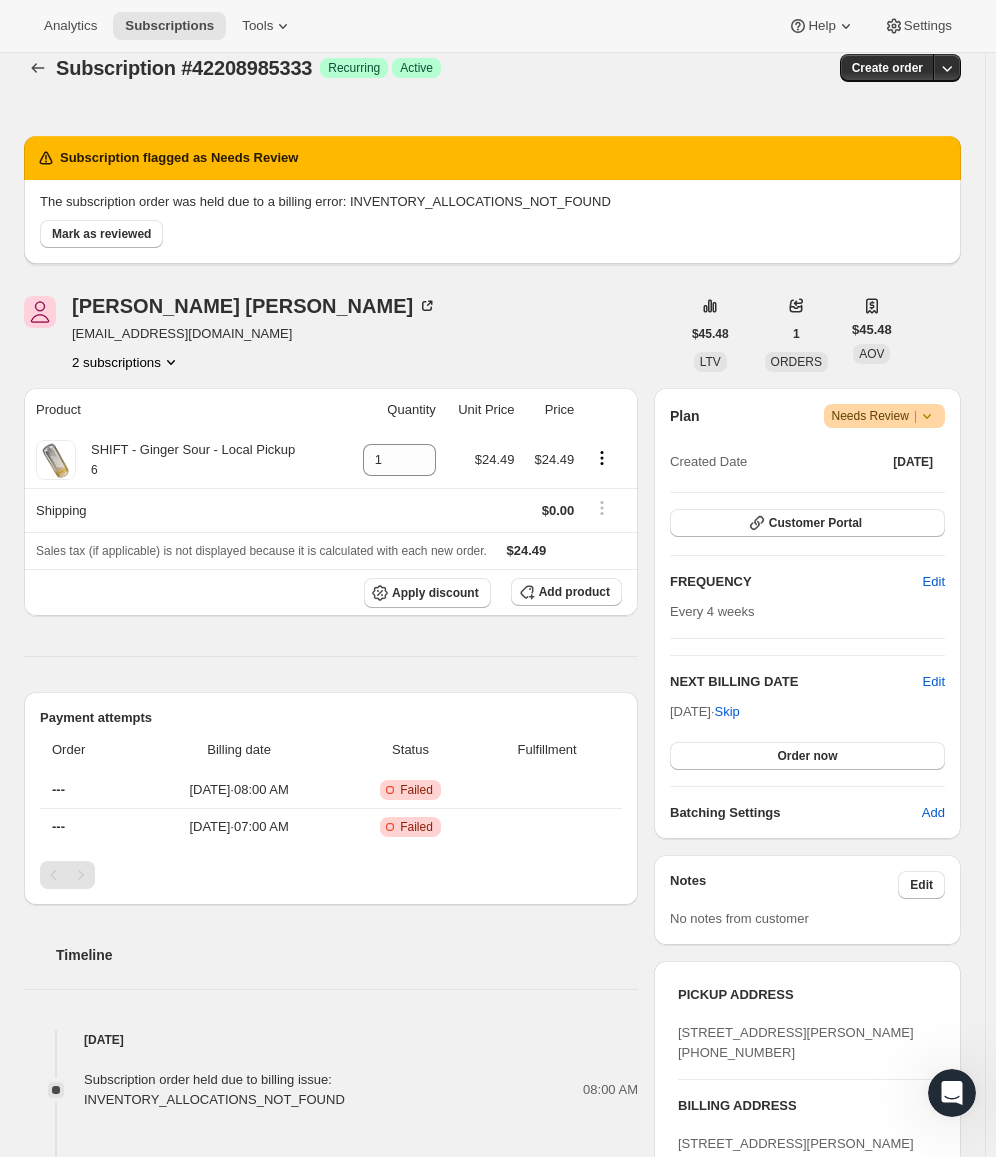 scroll, scrollTop: 0, scrollLeft: 0, axis: both 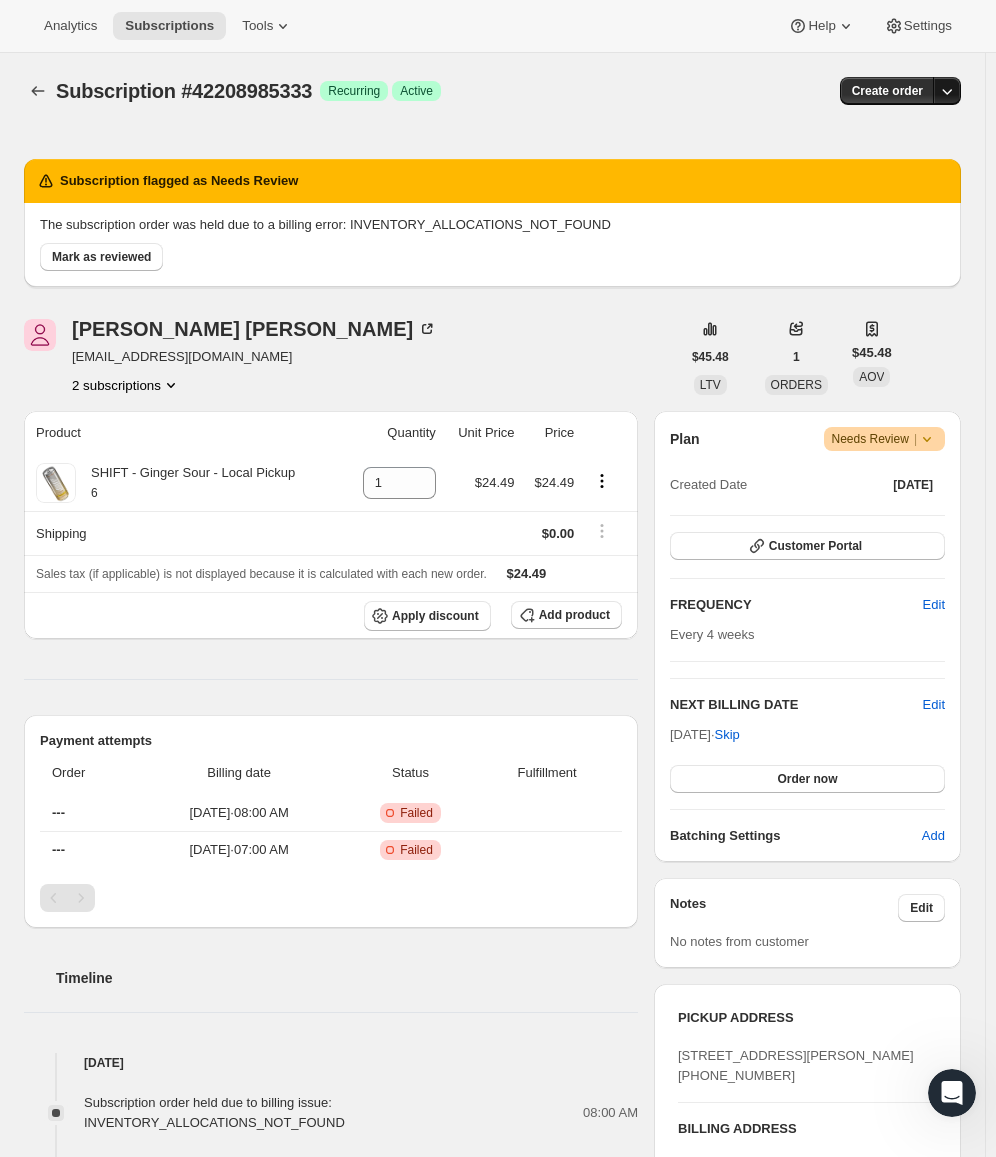 click 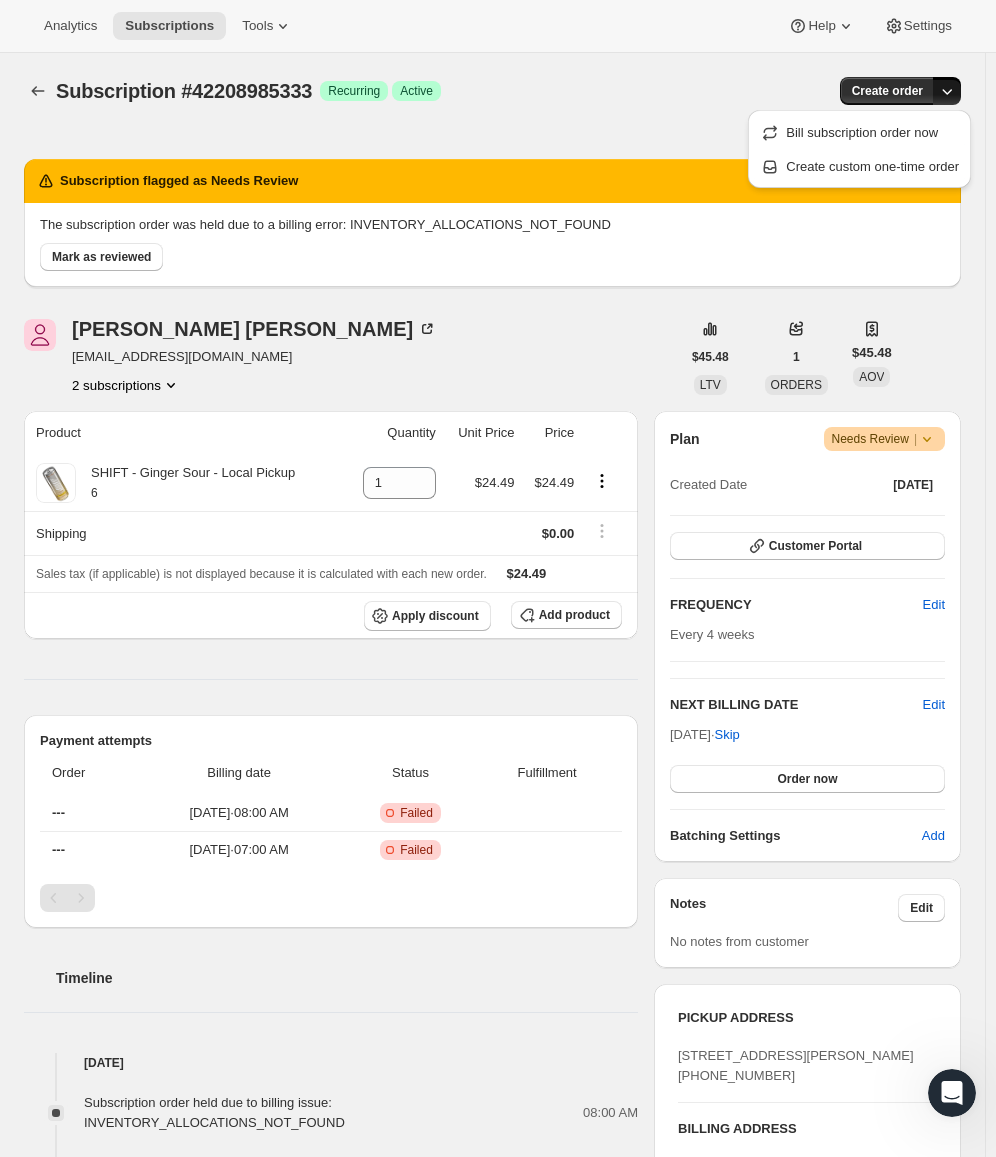 click at bounding box center [947, 91] 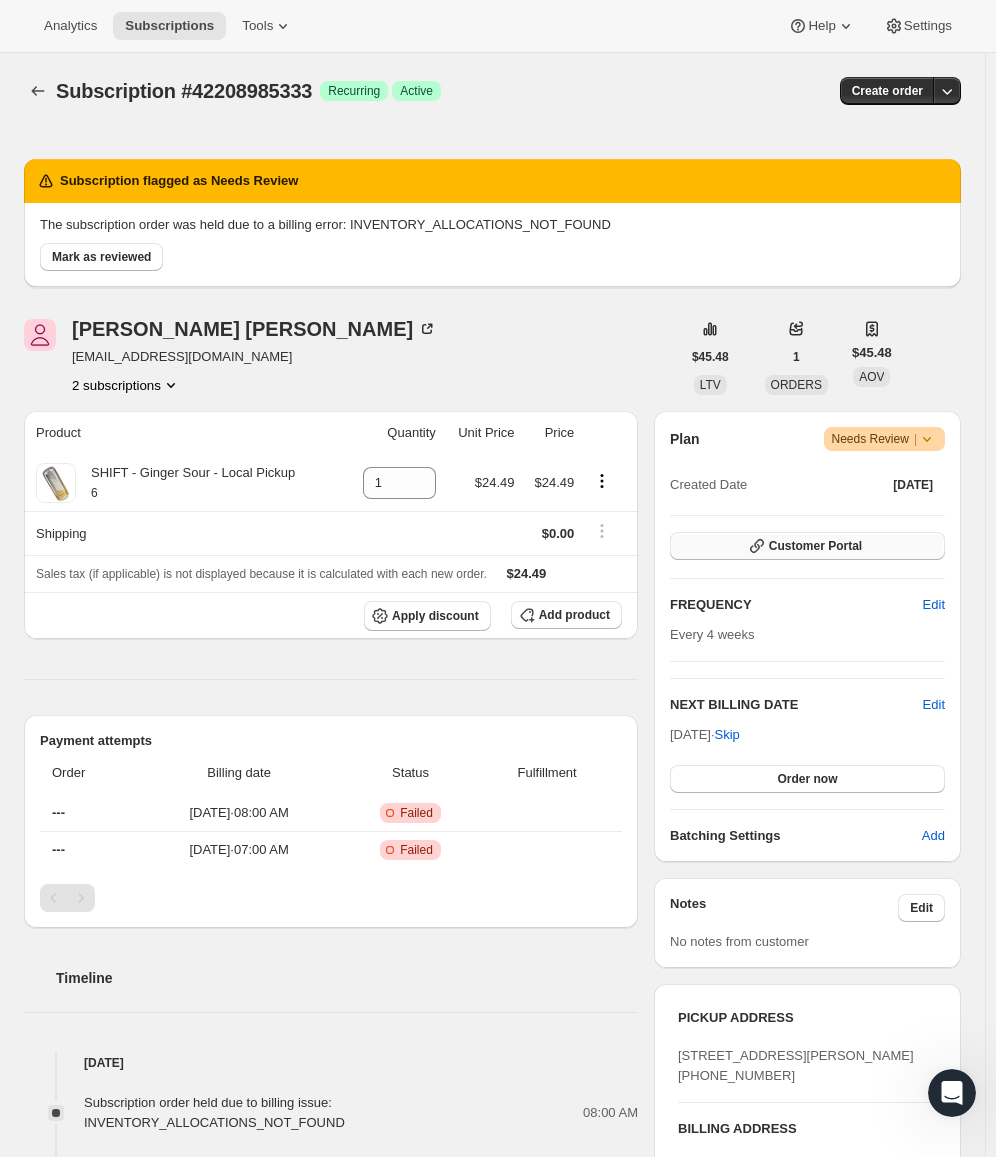 click on "Customer Portal" at bounding box center [815, 546] 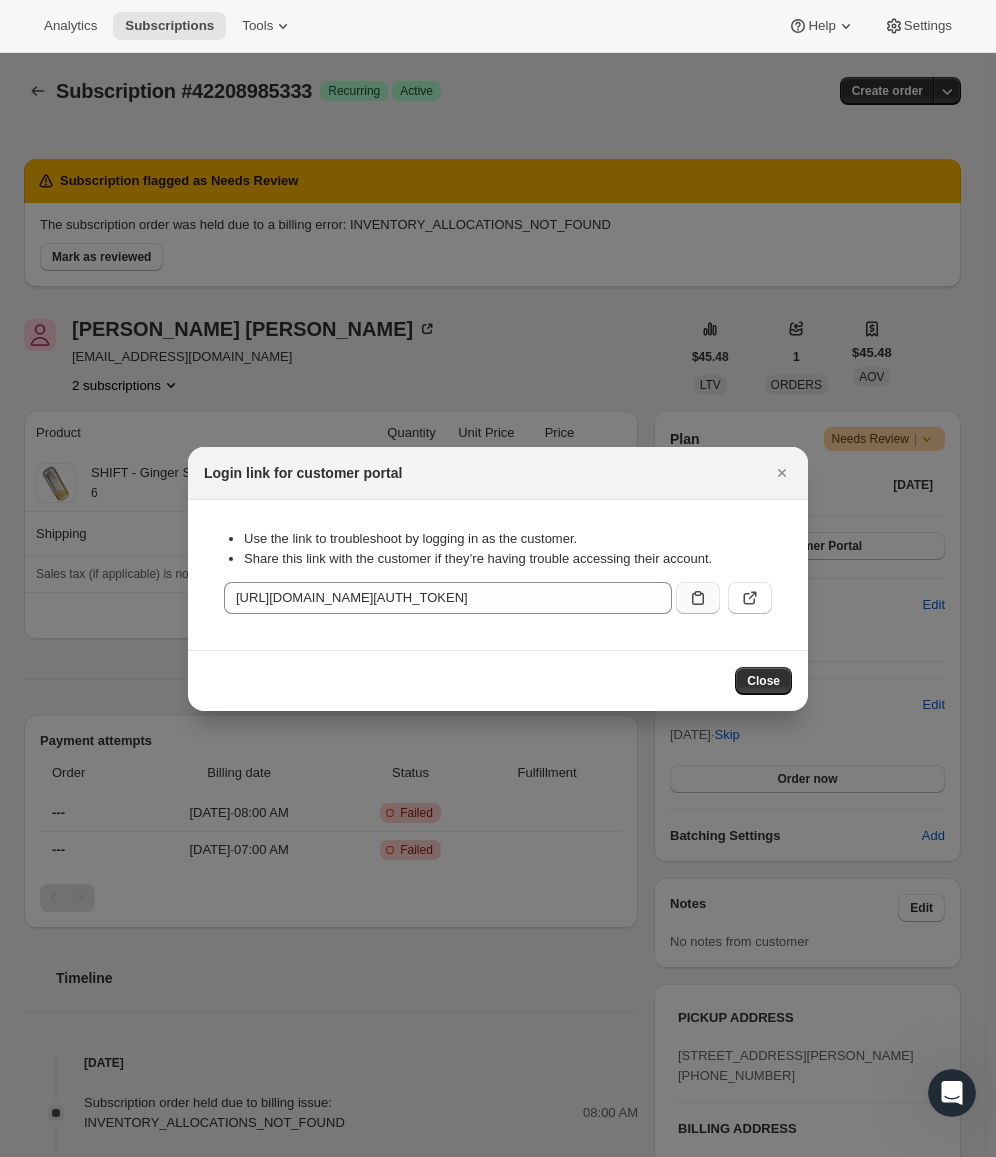 click at bounding box center [698, 598] 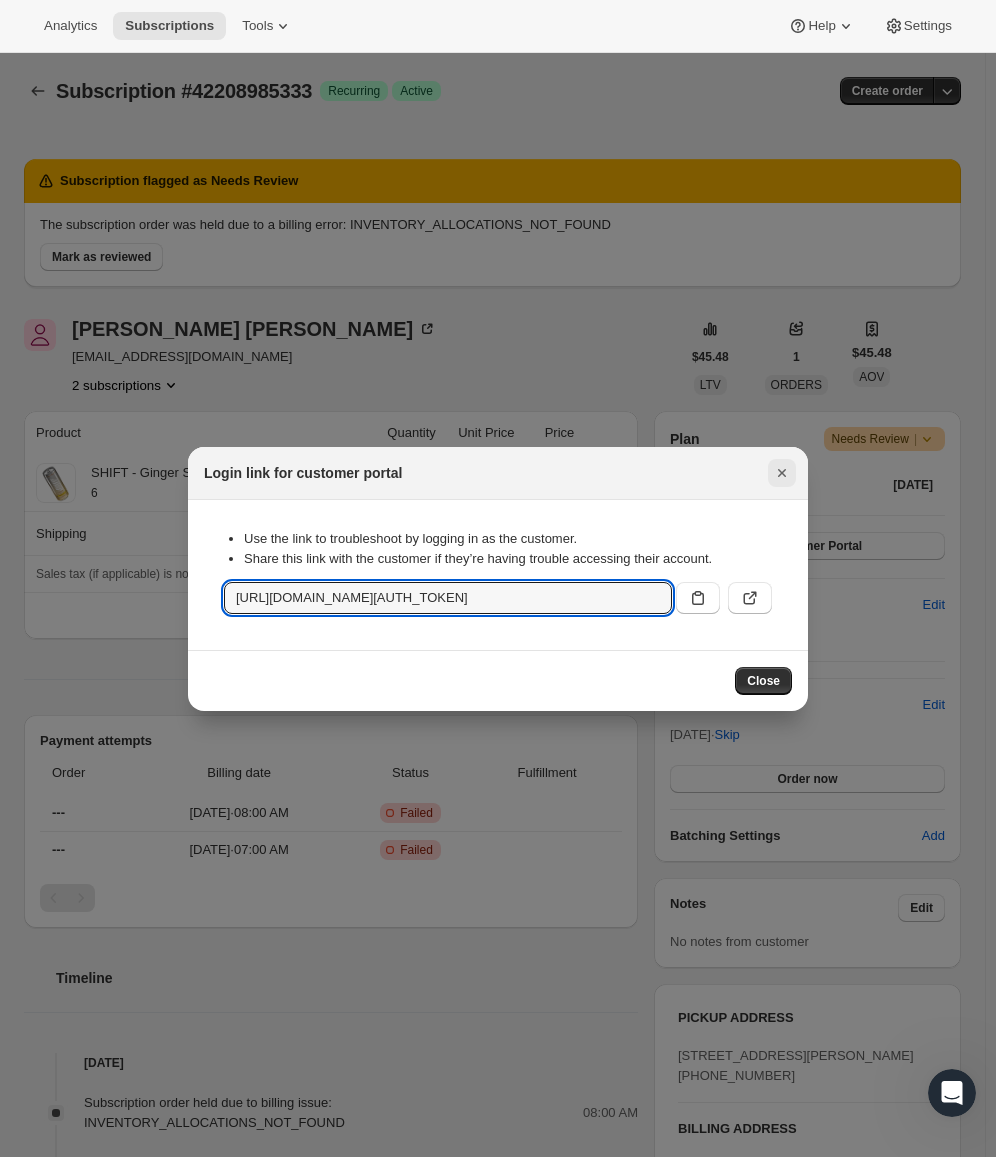 click 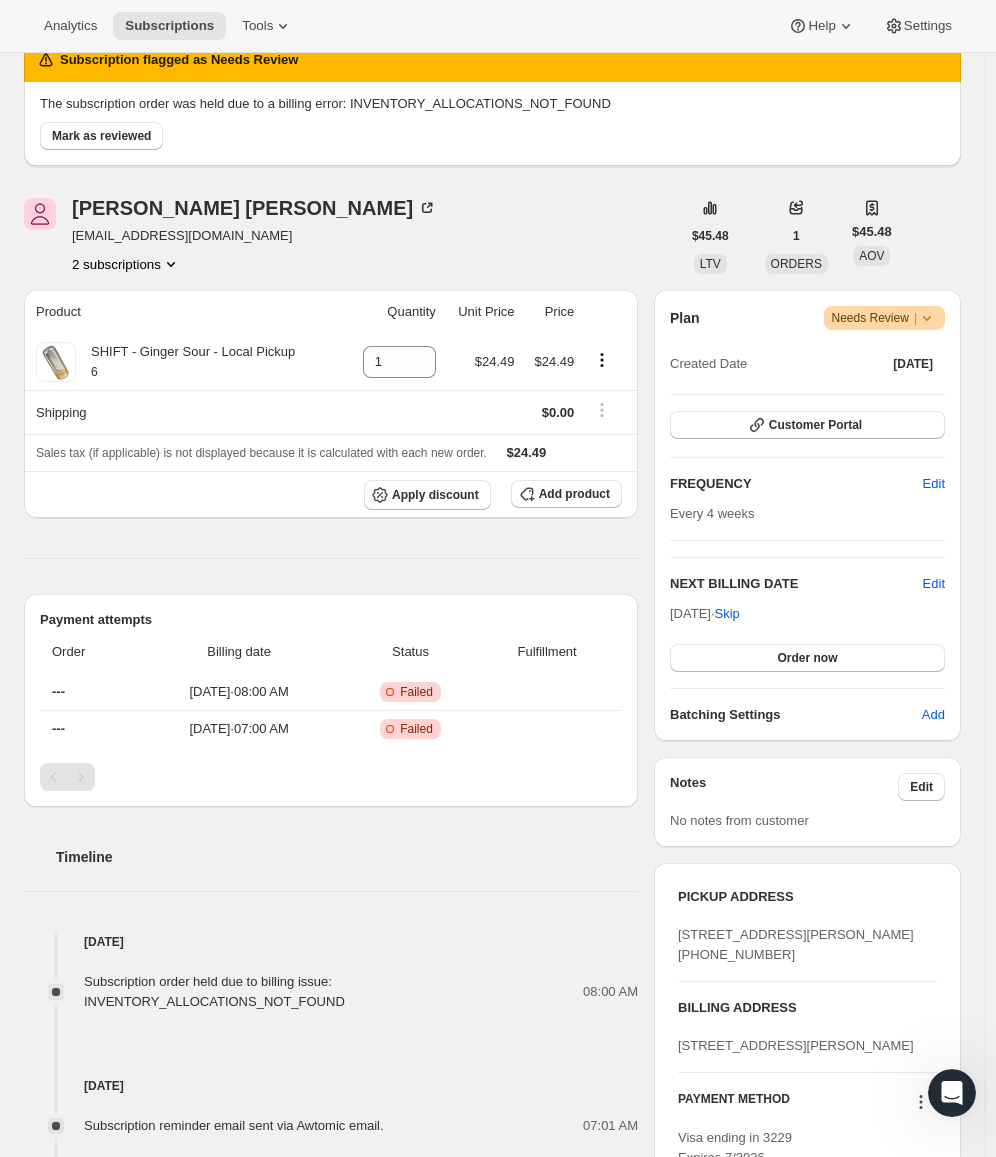 scroll, scrollTop: 0, scrollLeft: 0, axis: both 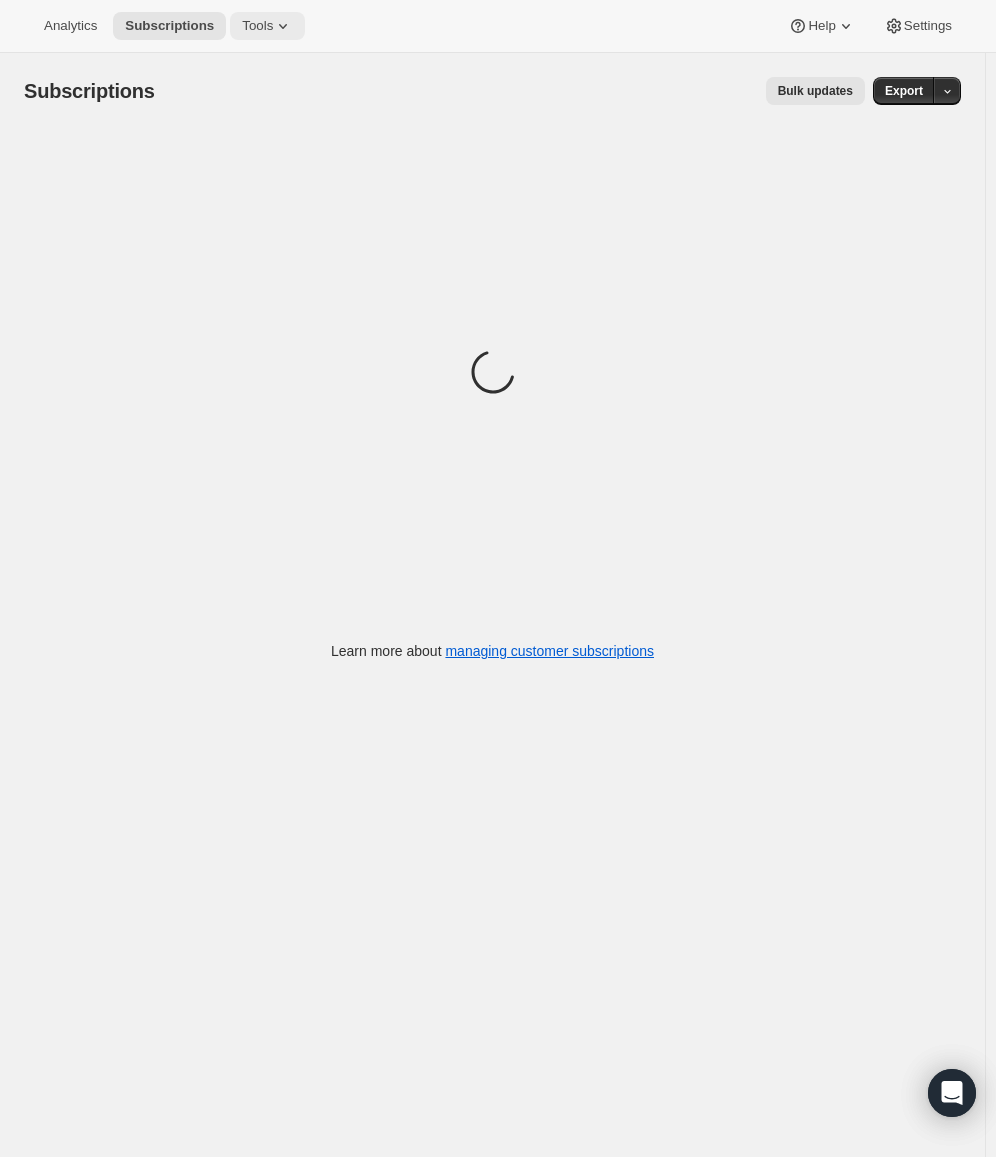click on "Tools" at bounding box center [257, 26] 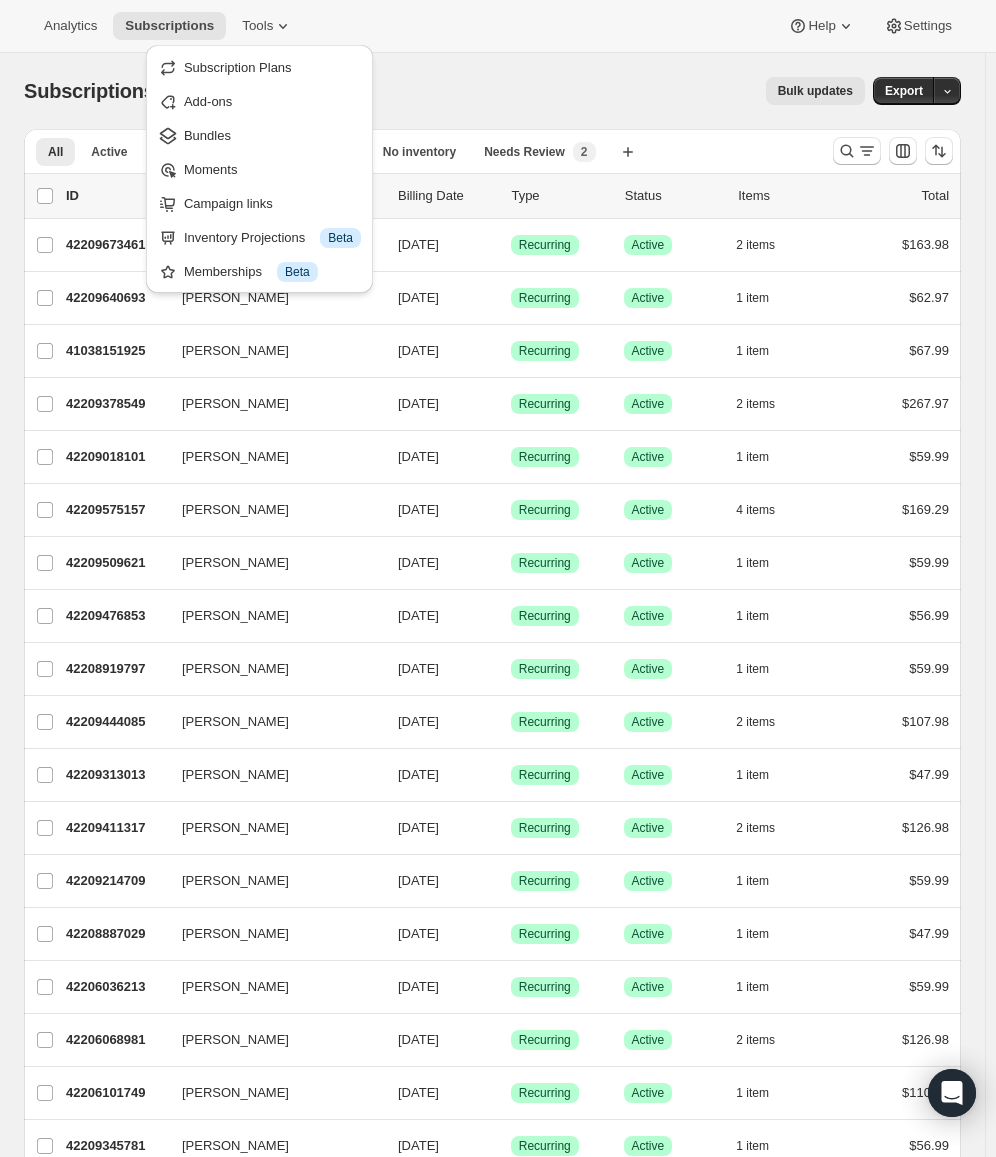click on "Bundles" at bounding box center (207, 135) 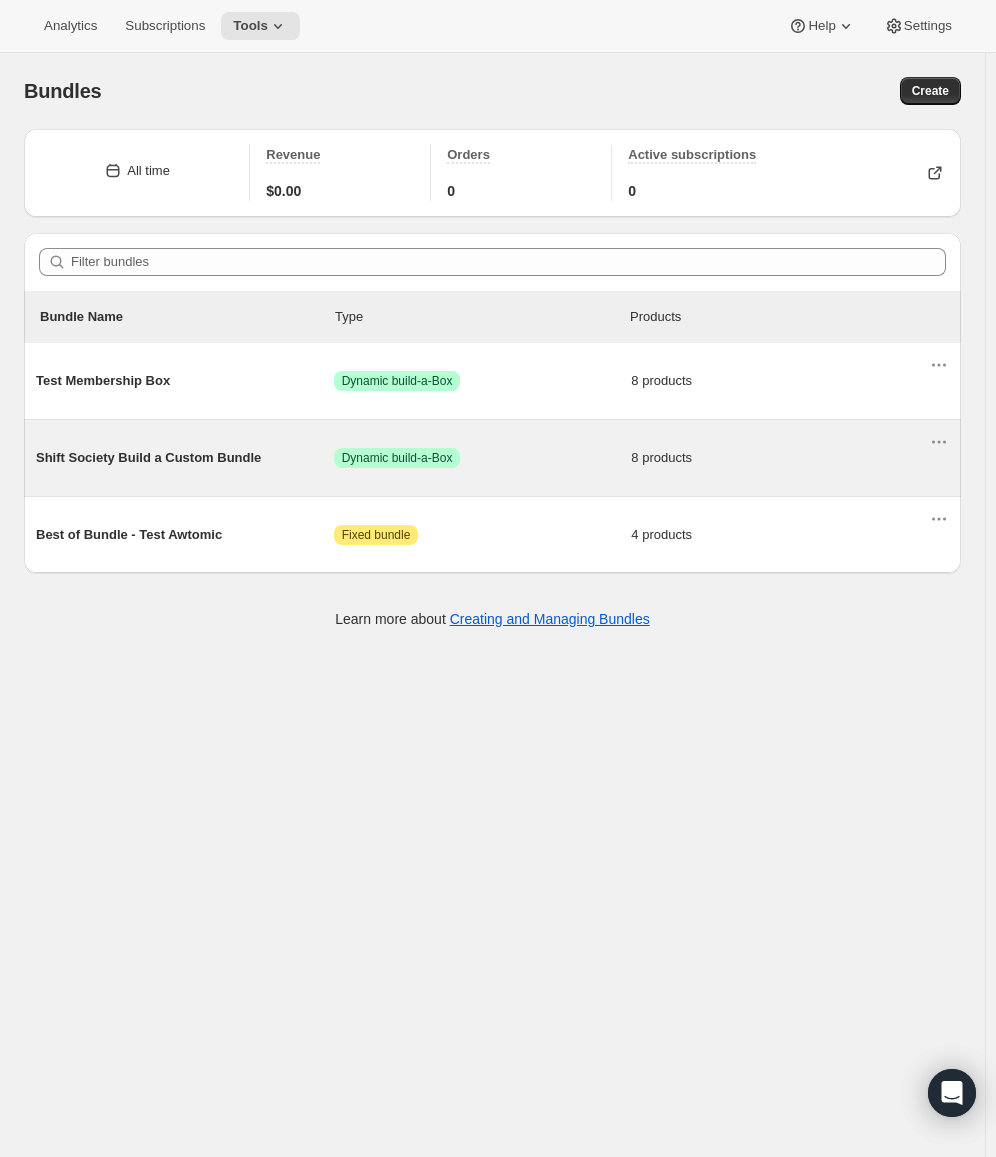 click on "Shift Society Build a Custom Bundle" at bounding box center (185, 458) 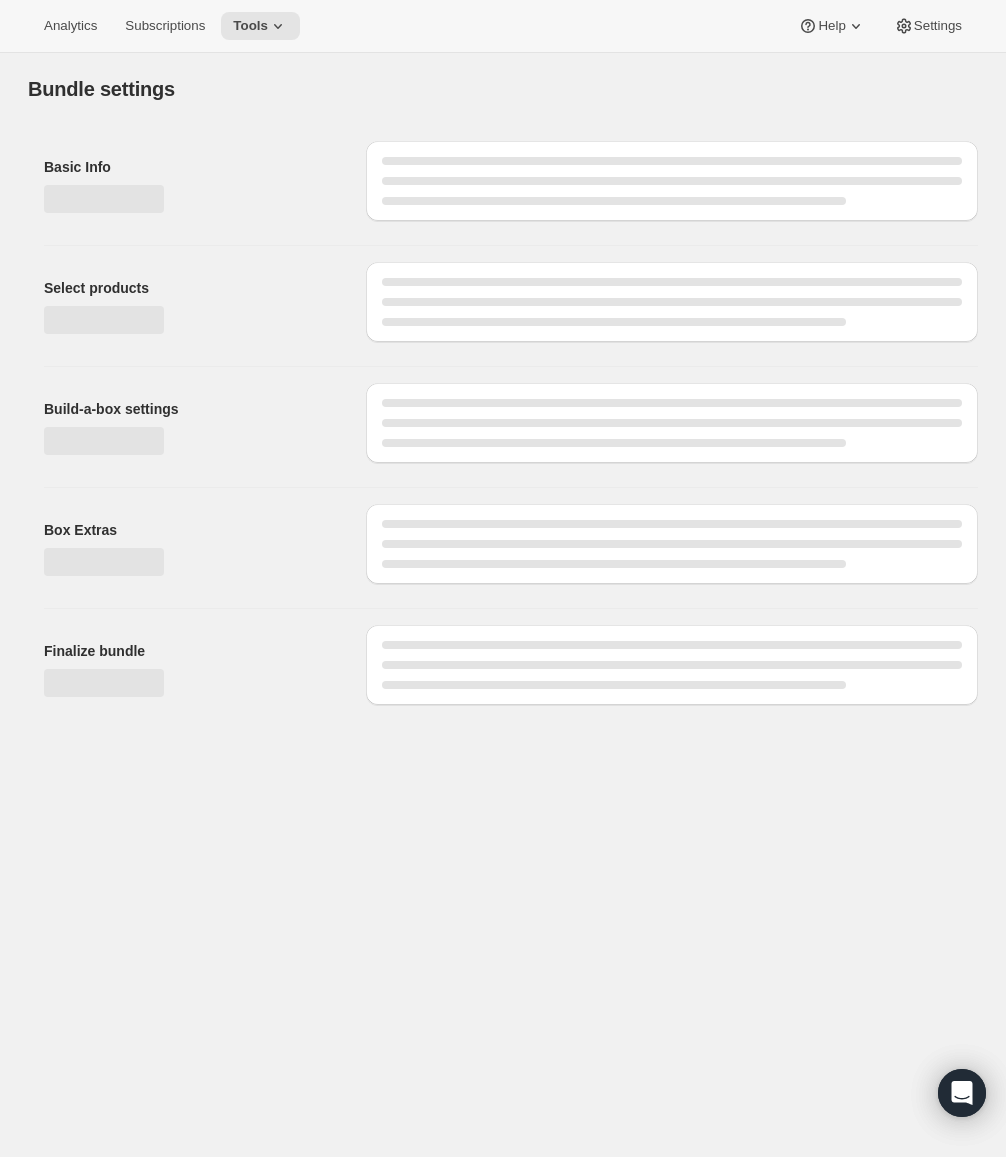 type on "Shift Society Build a Custom Bundle" 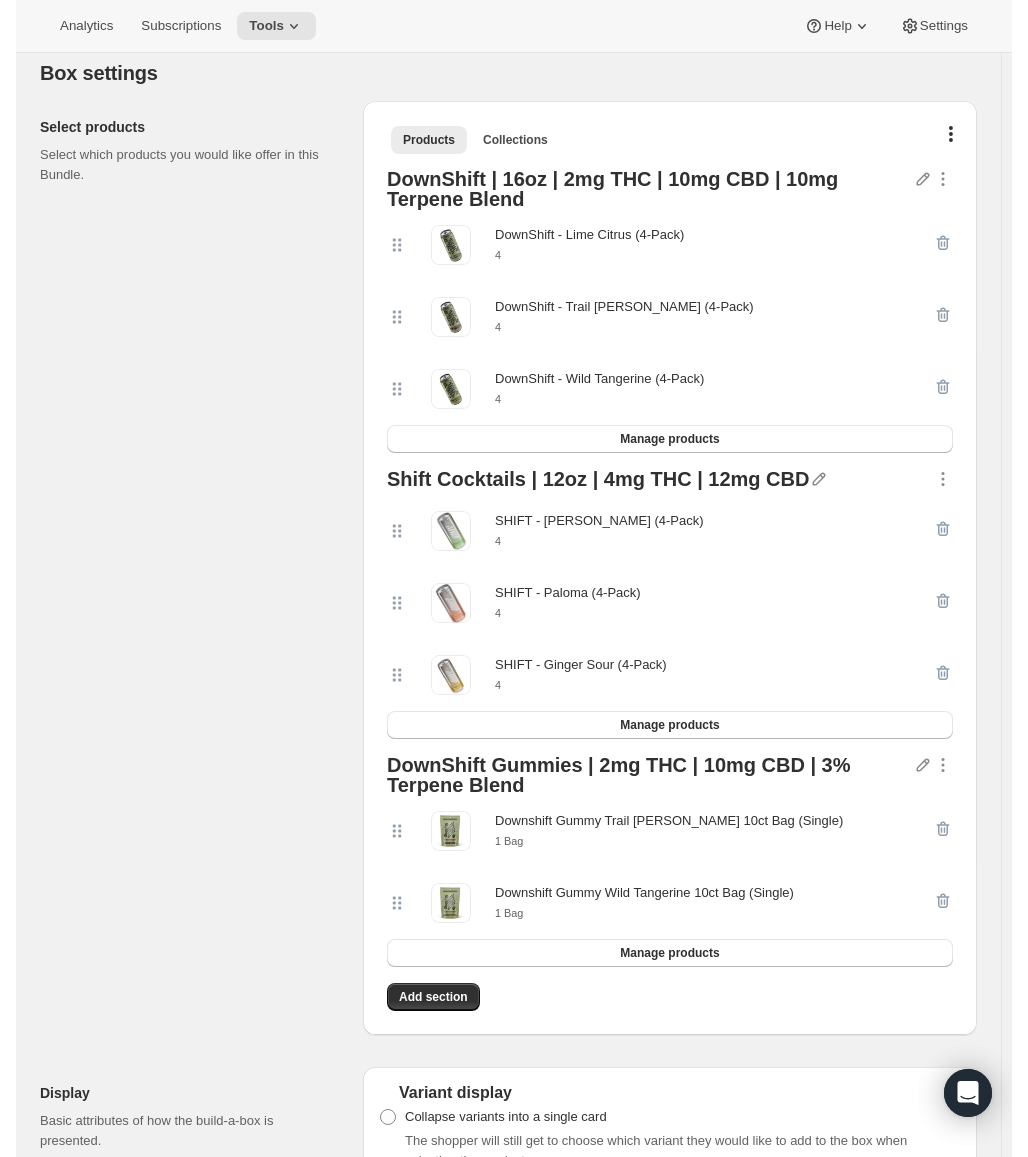 scroll, scrollTop: 200, scrollLeft: 0, axis: vertical 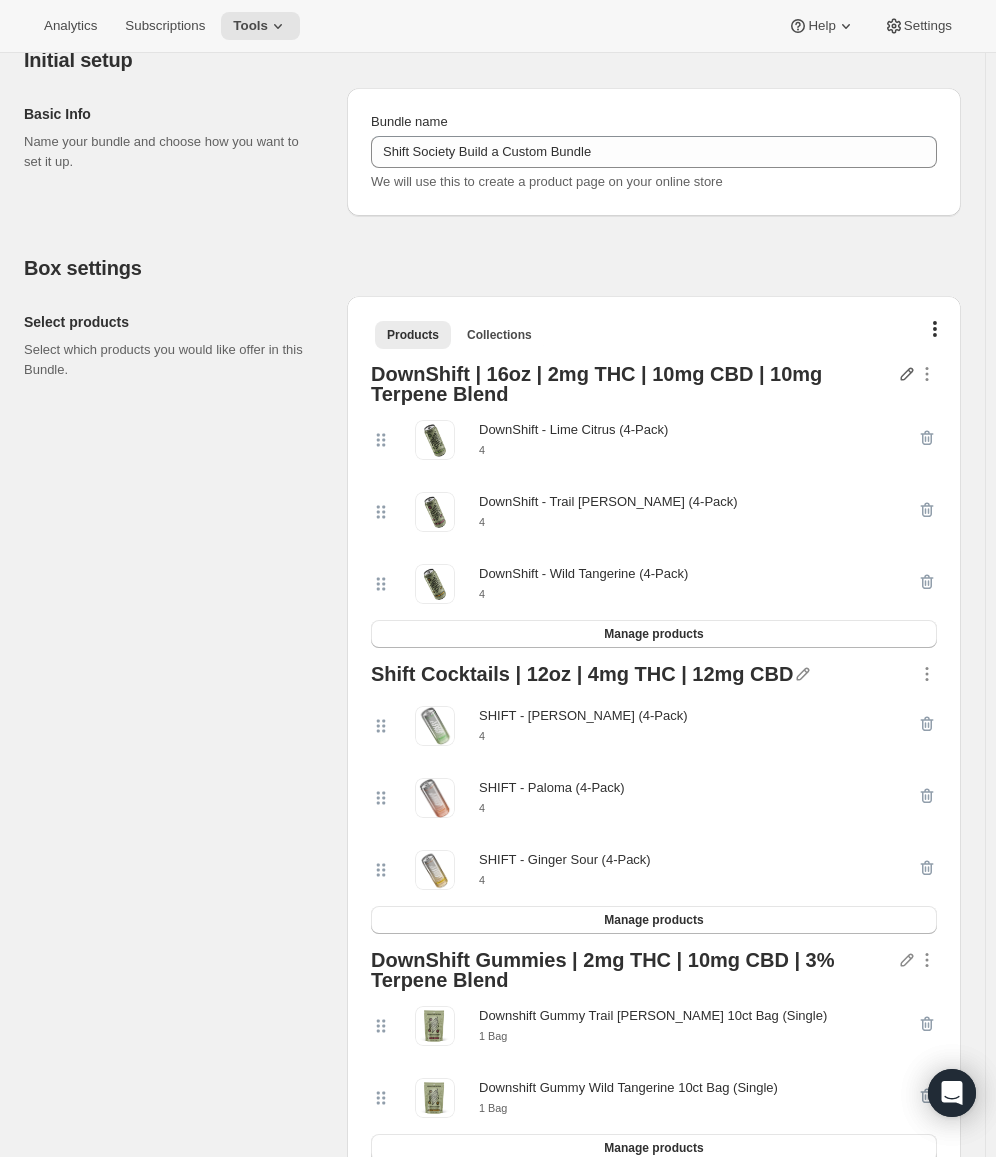 click 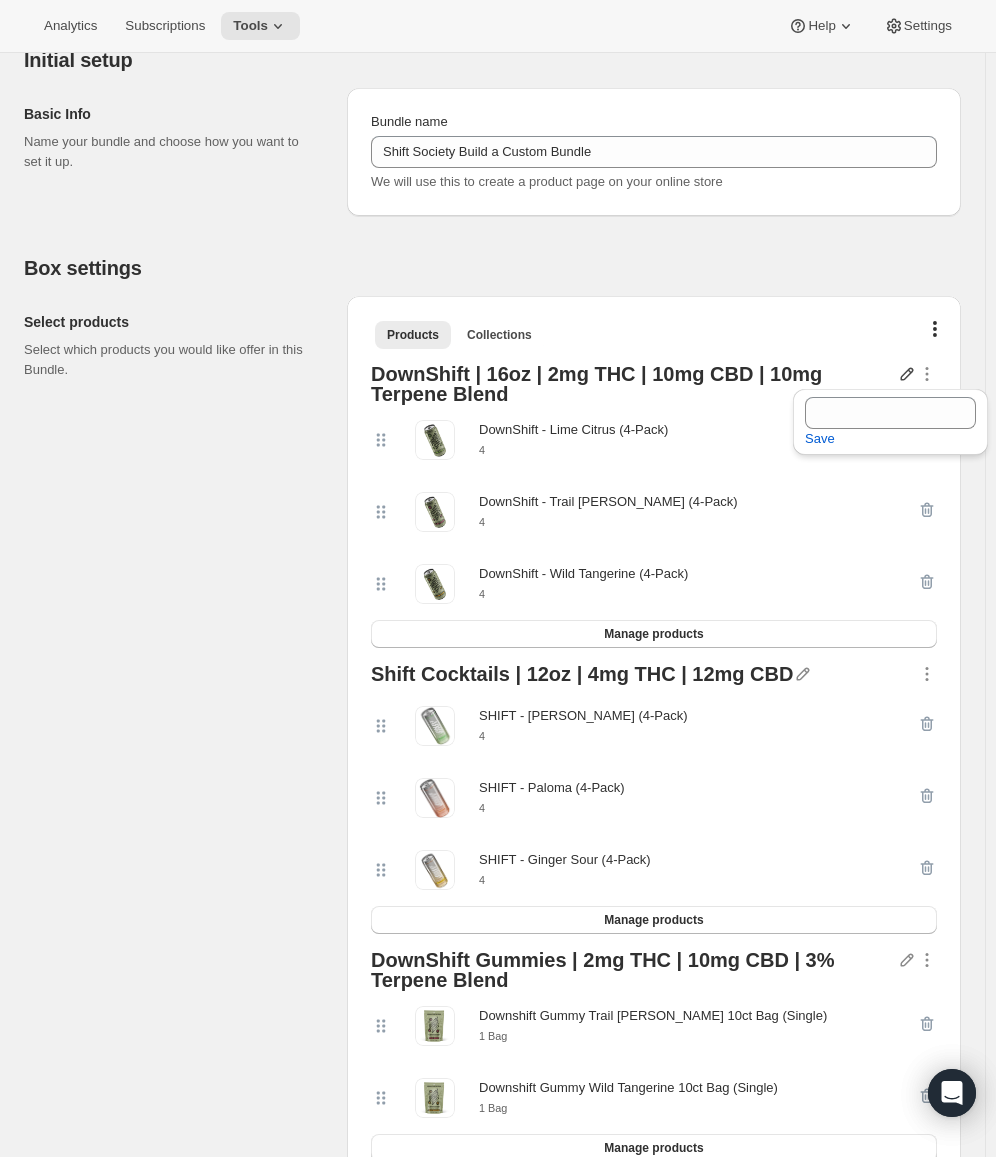 click on "DownShift | 16oz | 2mg THC | 10mg CBD | 10mg Terpene Blend  DownShift - Lime Citrus (4-Pack) 4 DownShift - Trail Berry (4-Pack) 4 DownShift - Wild Tangerine (4-Pack) 4 Manage products" at bounding box center [654, 506] 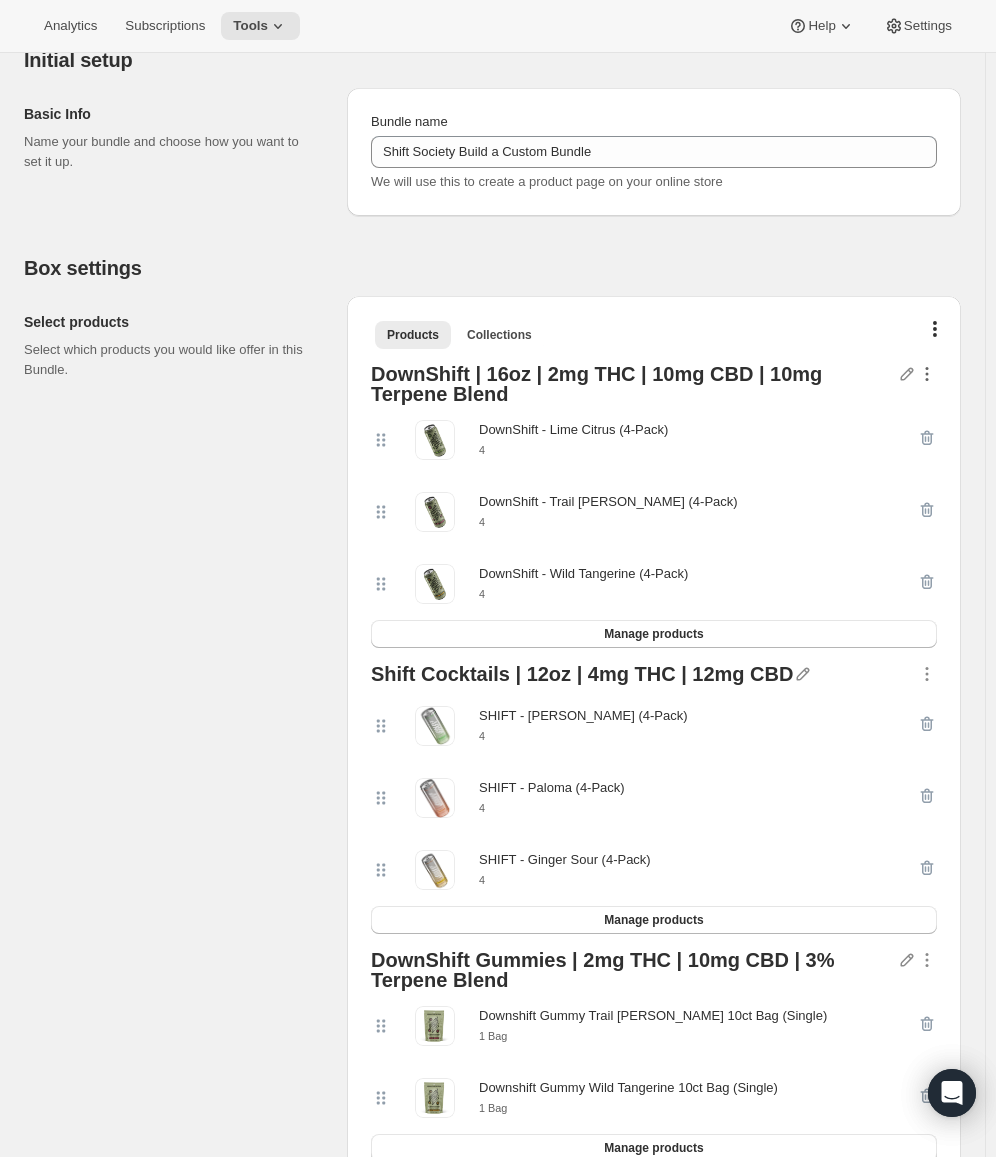 click 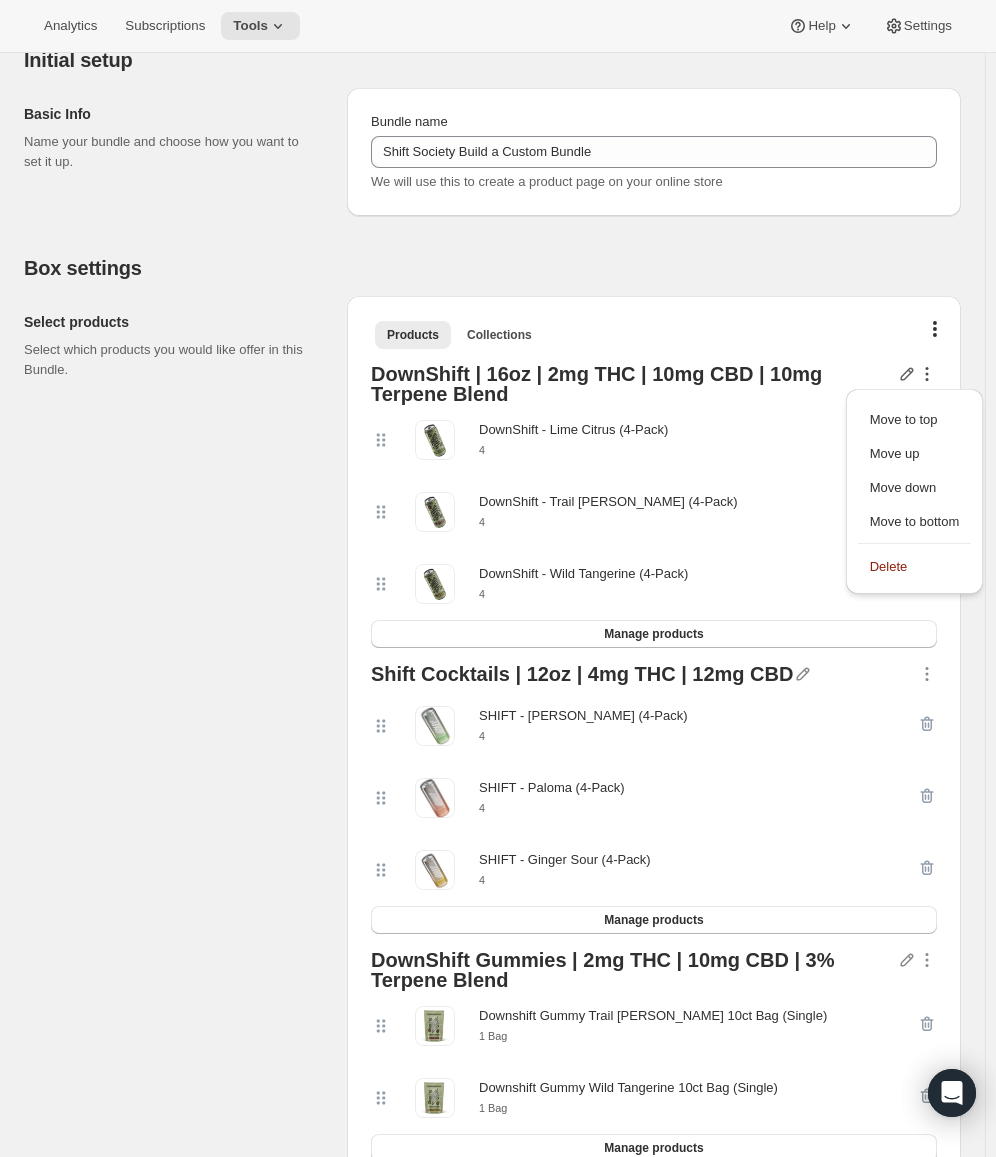 click 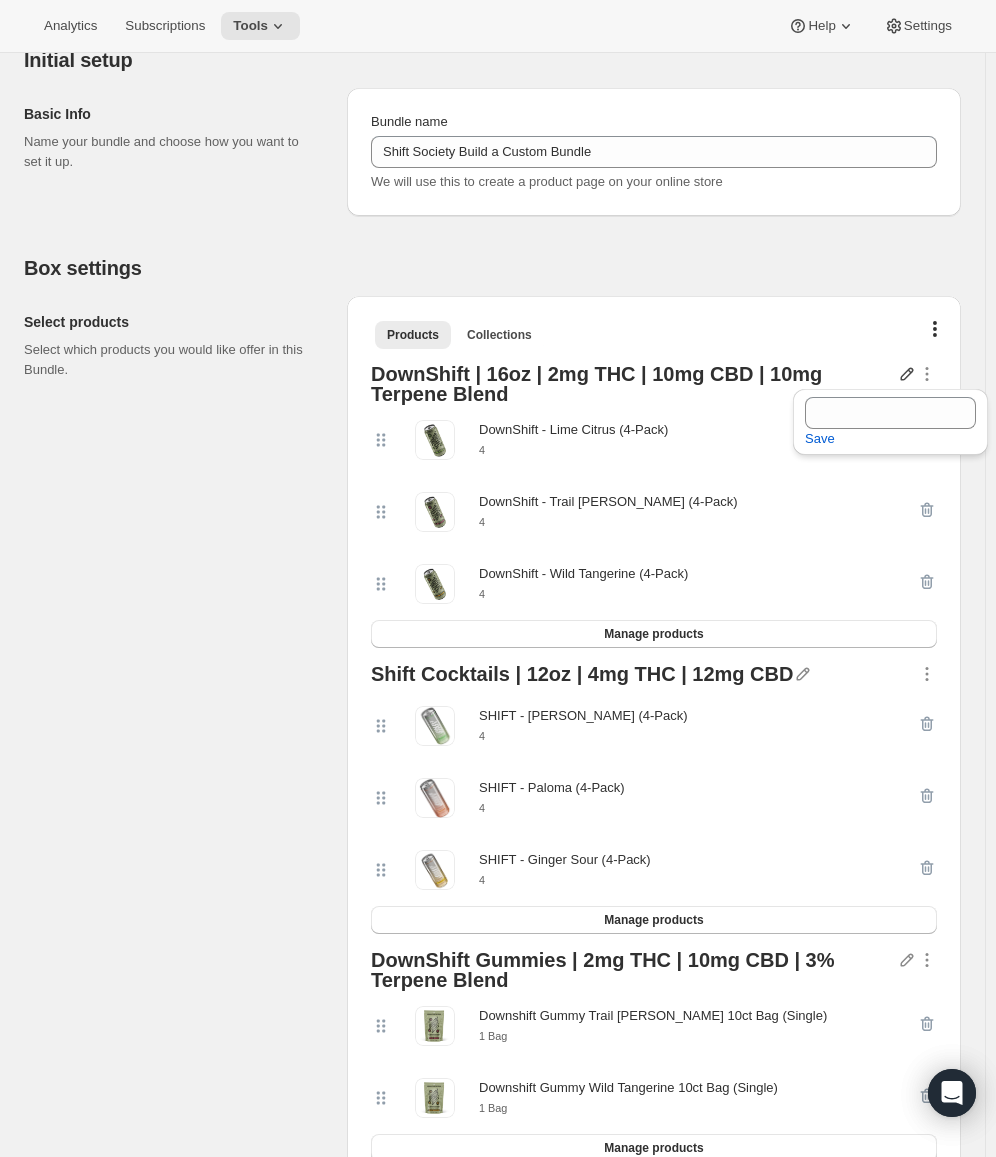 click on "DownShift | 16oz | 2mg THC | 10mg CBD | 10mg Terpene Blend" at bounding box center [634, 384] 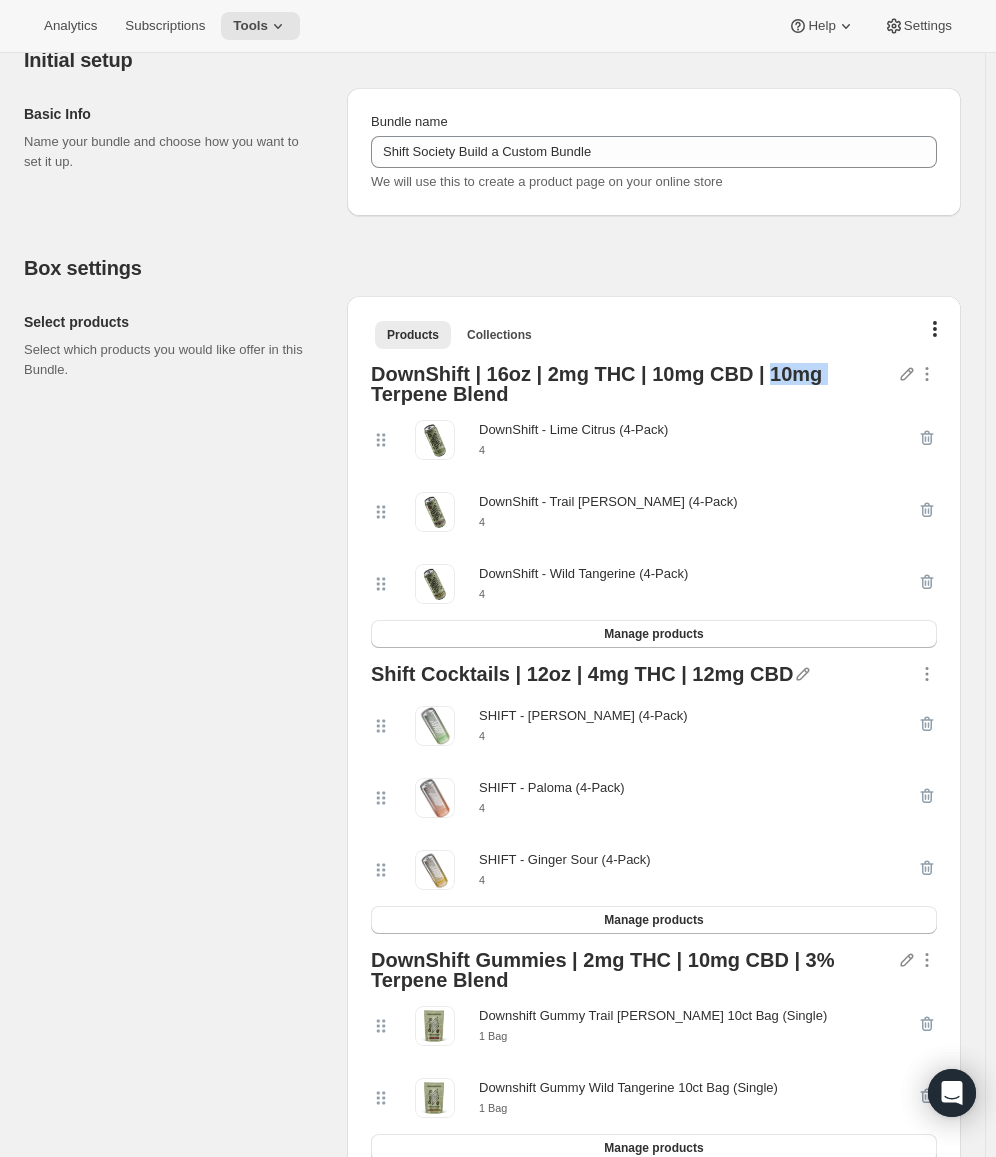 click on "DownShift | 16oz | 2mg THC | 10mg CBD | 10mg Terpene Blend" at bounding box center (634, 384) 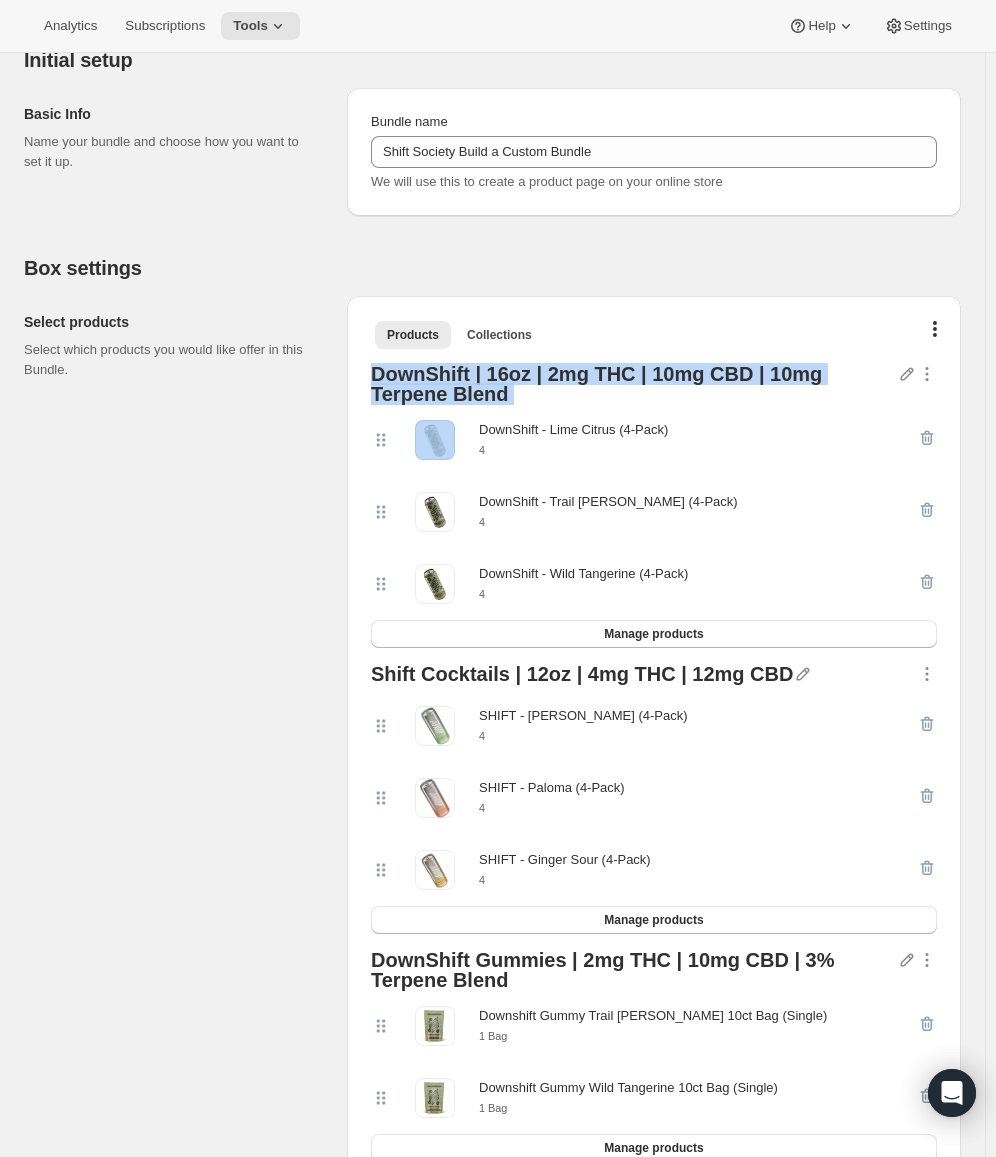 click on "DownShift | 16oz | 2mg THC | 10mg CBD | 10mg Terpene Blend" at bounding box center (634, 384) 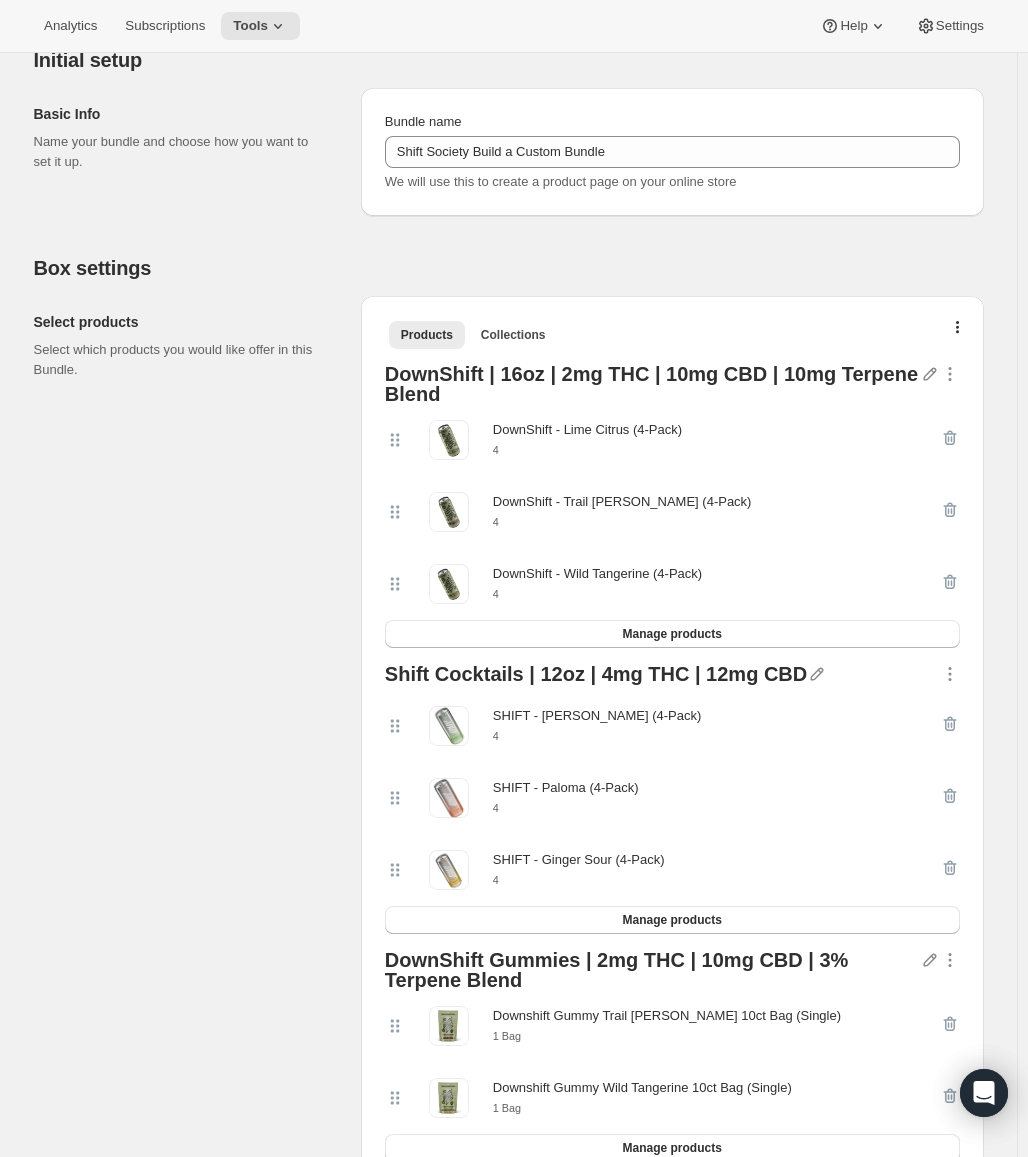 click on "Select products Select which products you would like offer in this Bundle." at bounding box center [189, 763] 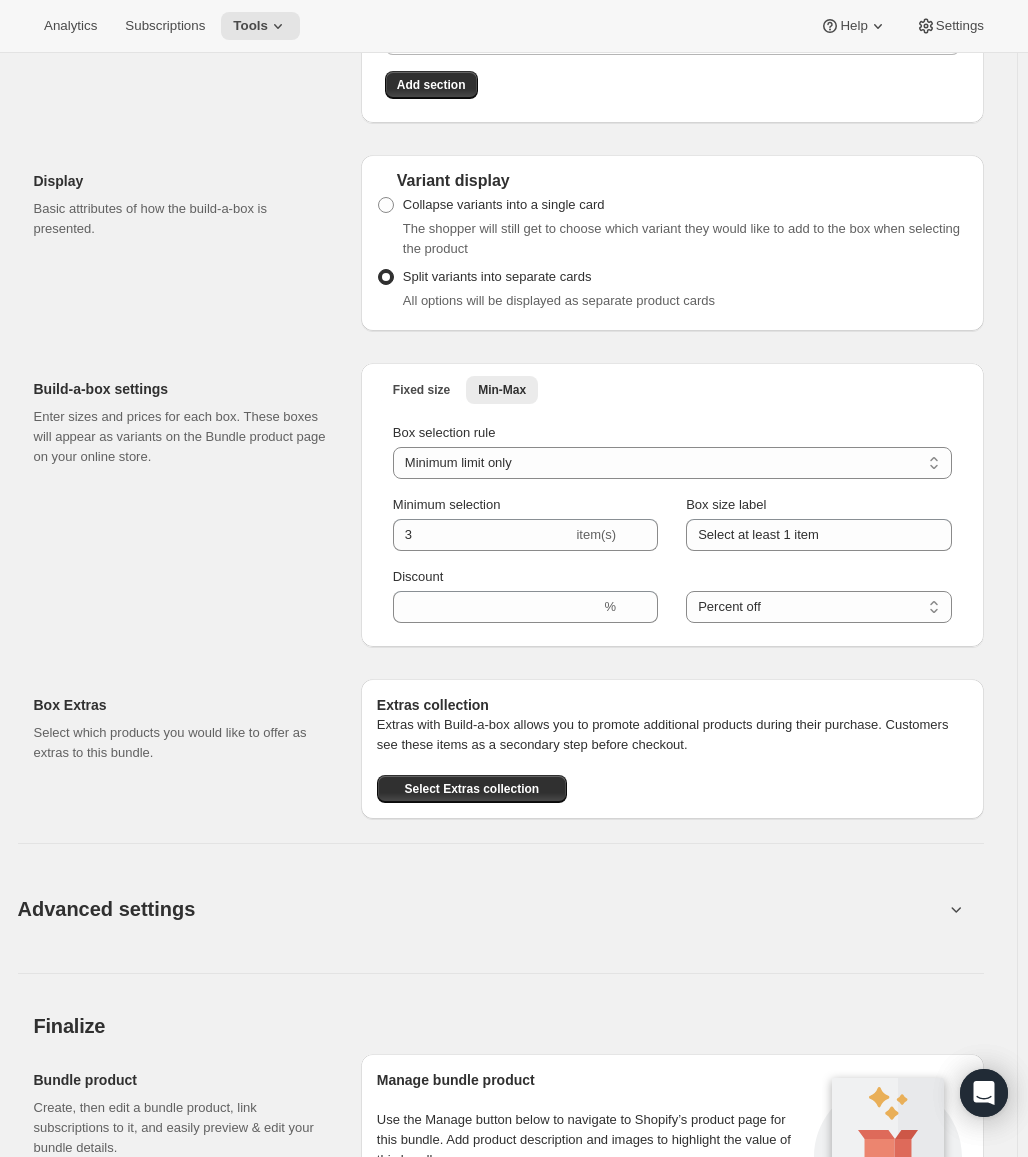 scroll, scrollTop: 1742, scrollLeft: 0, axis: vertical 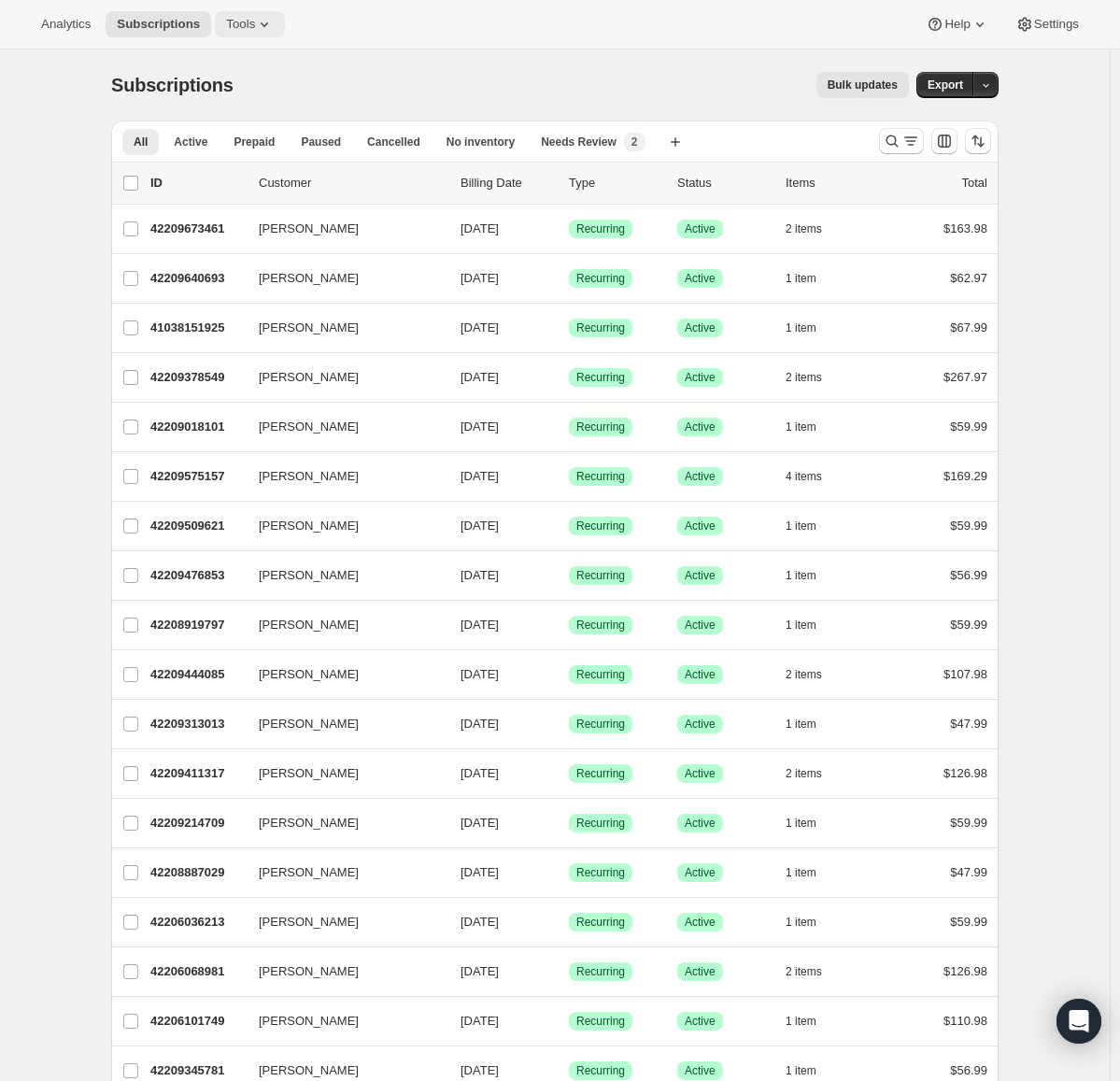click on "Tools" at bounding box center (249, 24) 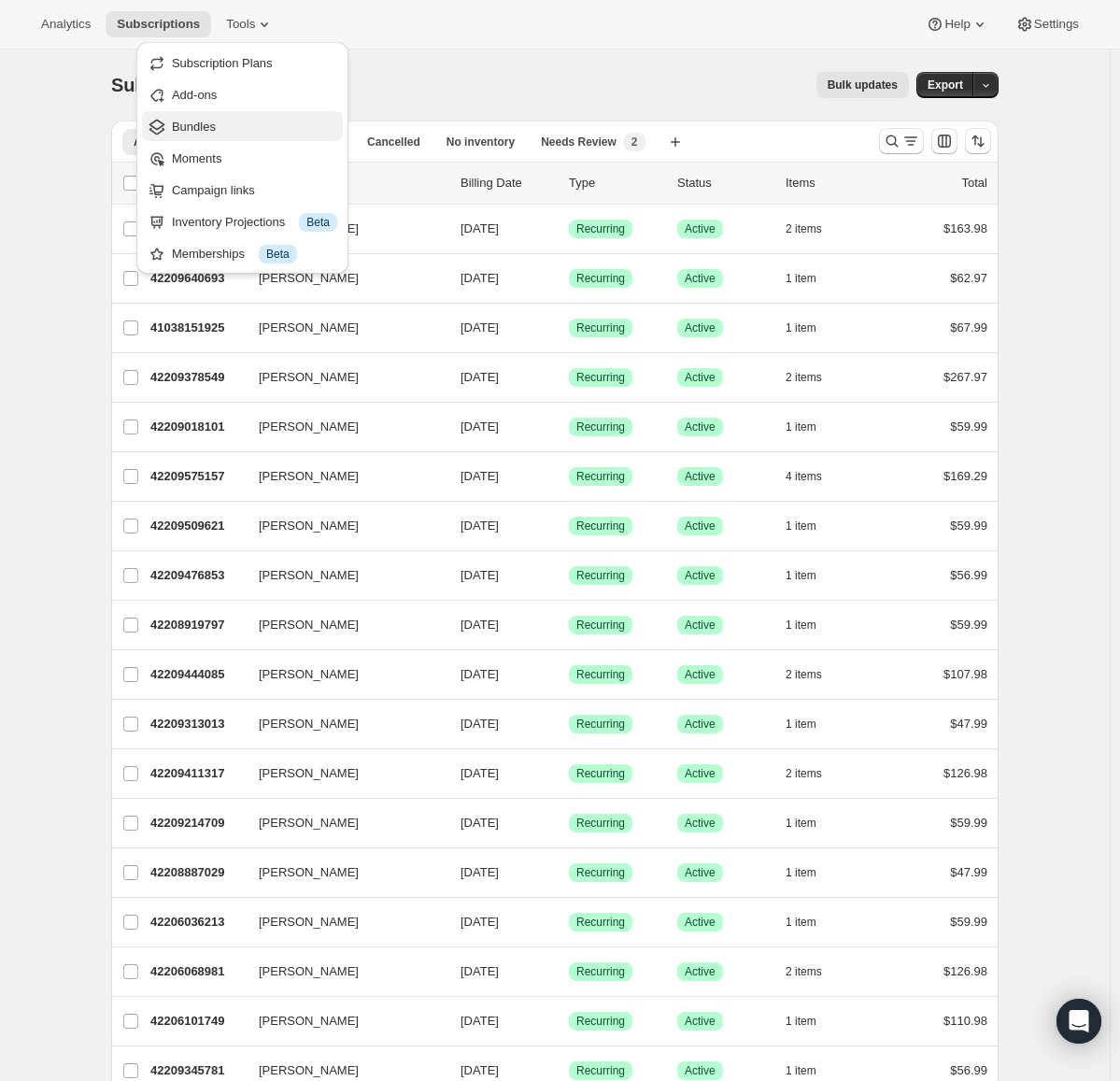 click on "Bundles" at bounding box center [254, 127] 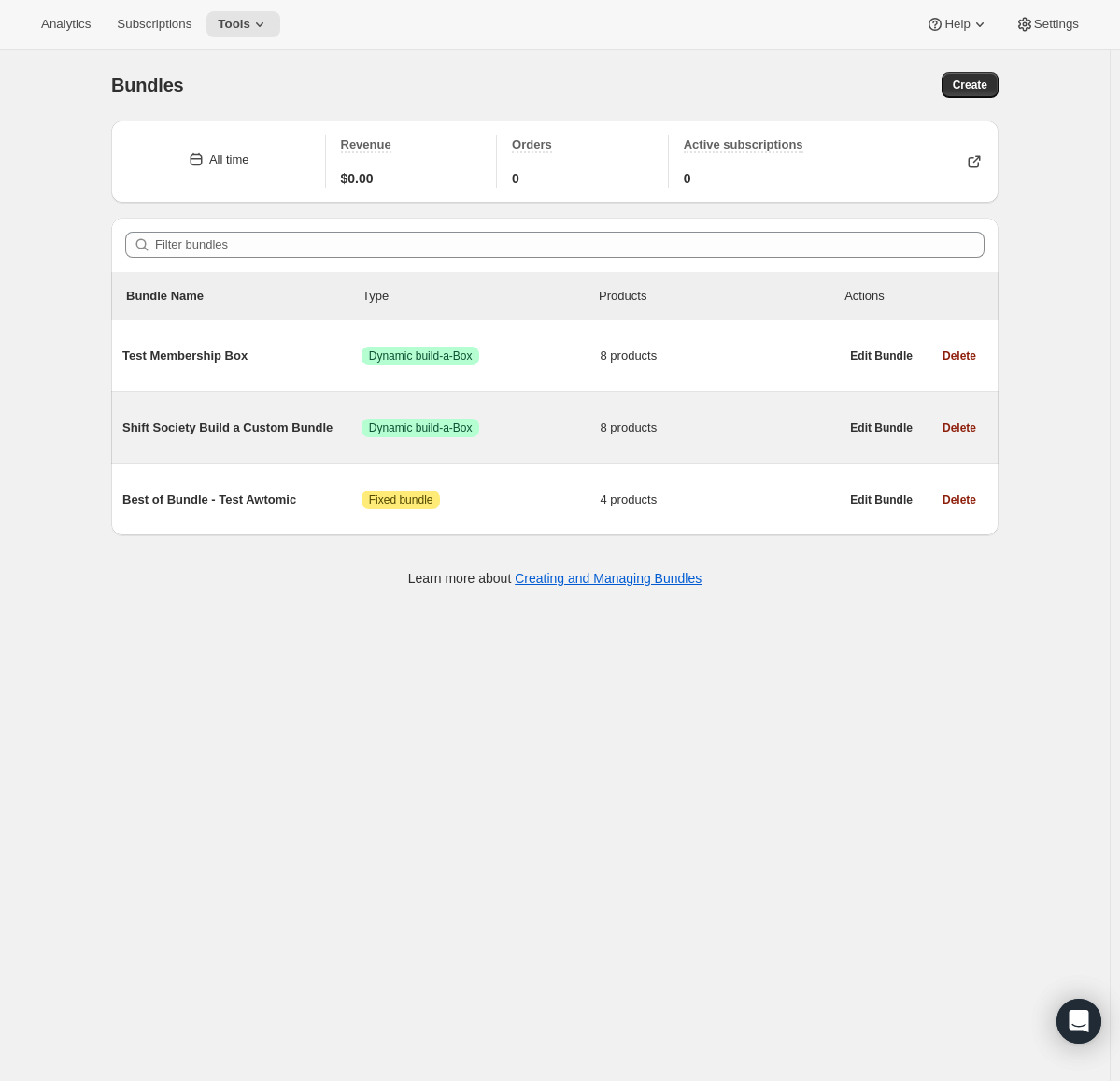 click on "Shift Society Build a Custom Bundle" at bounding box center [242, 428] 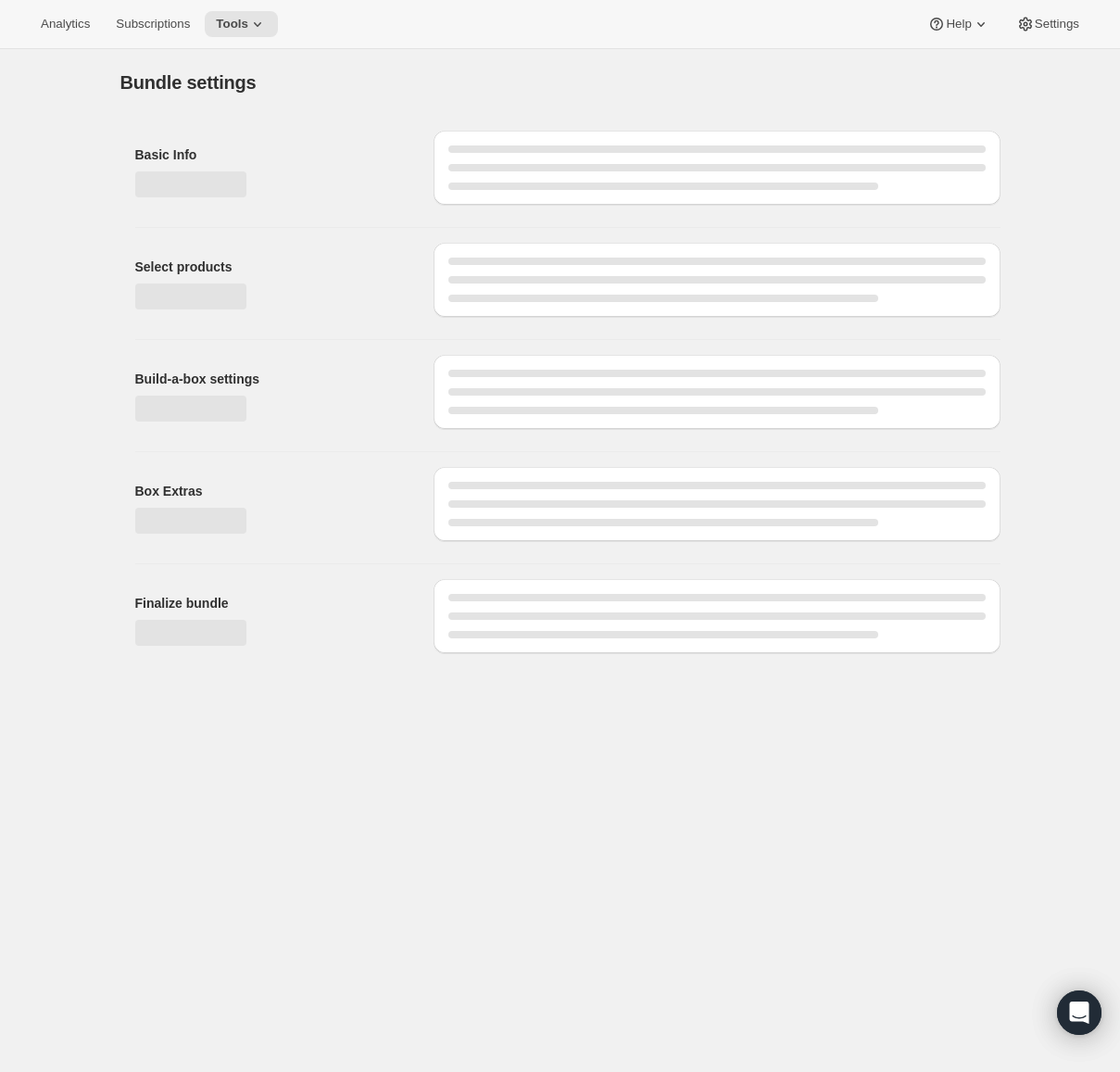 type on "Shift Society Build a Custom Bundle" 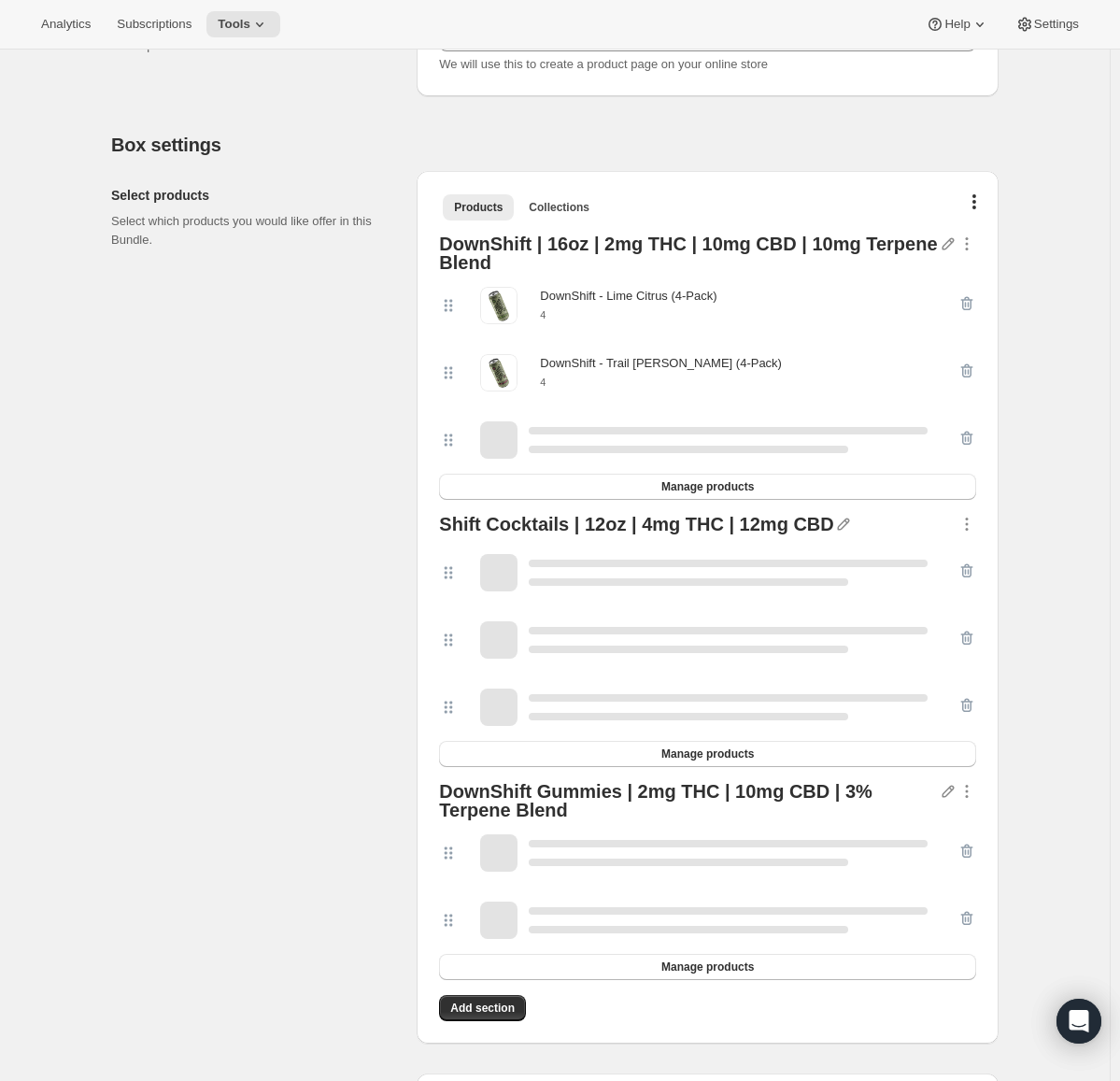 scroll, scrollTop: 288, scrollLeft: 0, axis: vertical 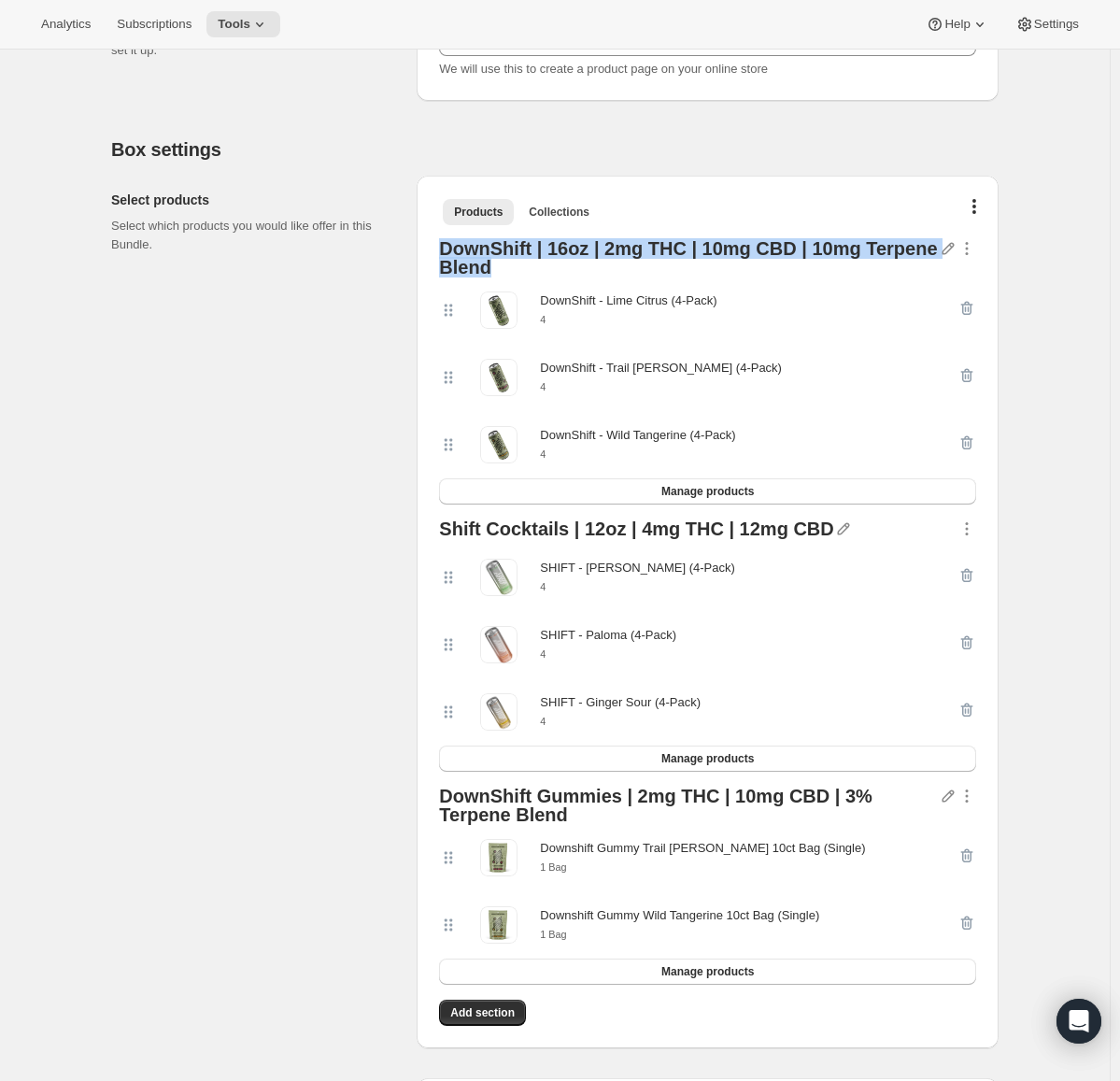 drag, startPoint x: 496, startPoint y: 263, endPoint x: 447, endPoint y: 241, distance: 53.712196 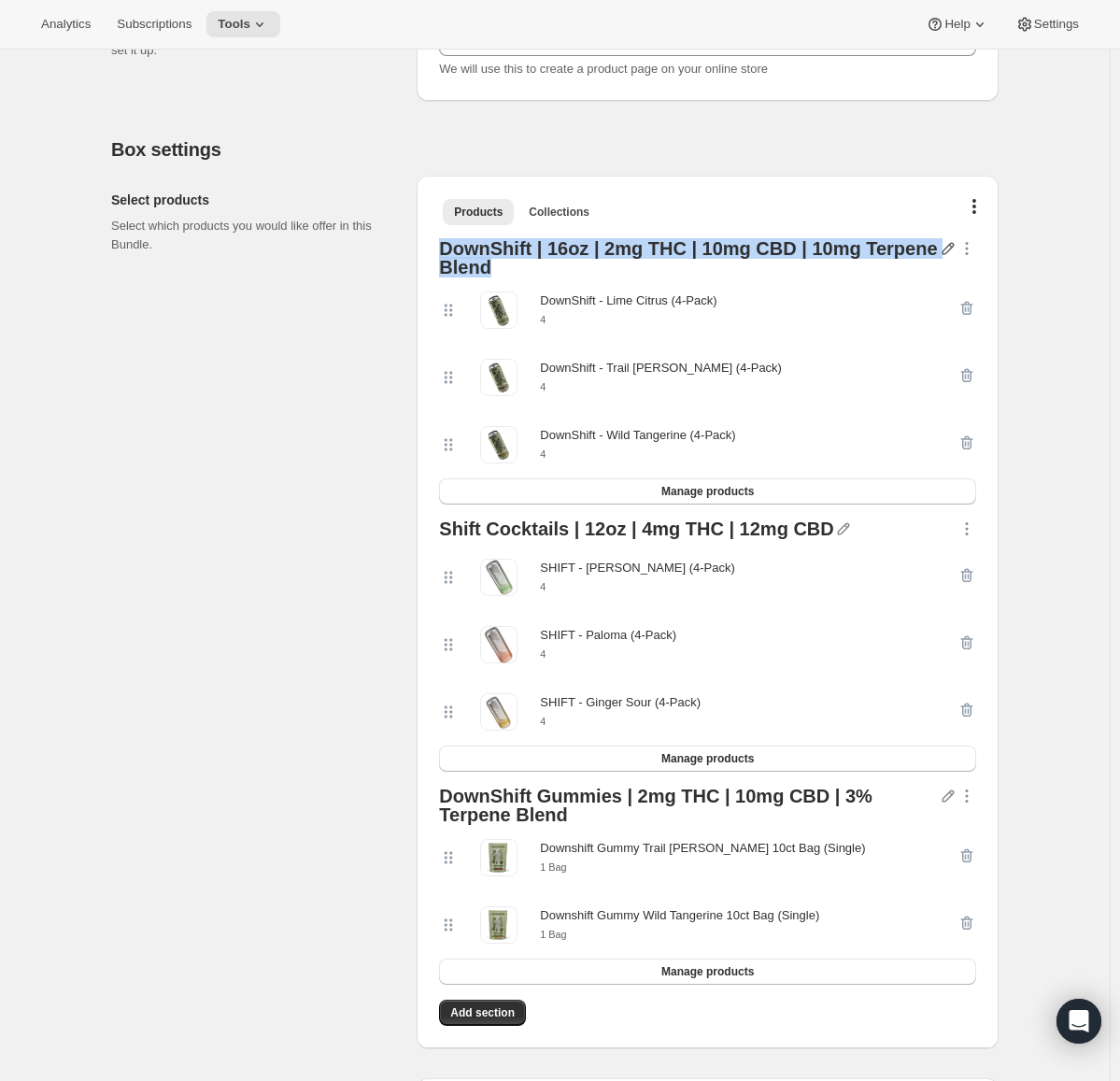 click 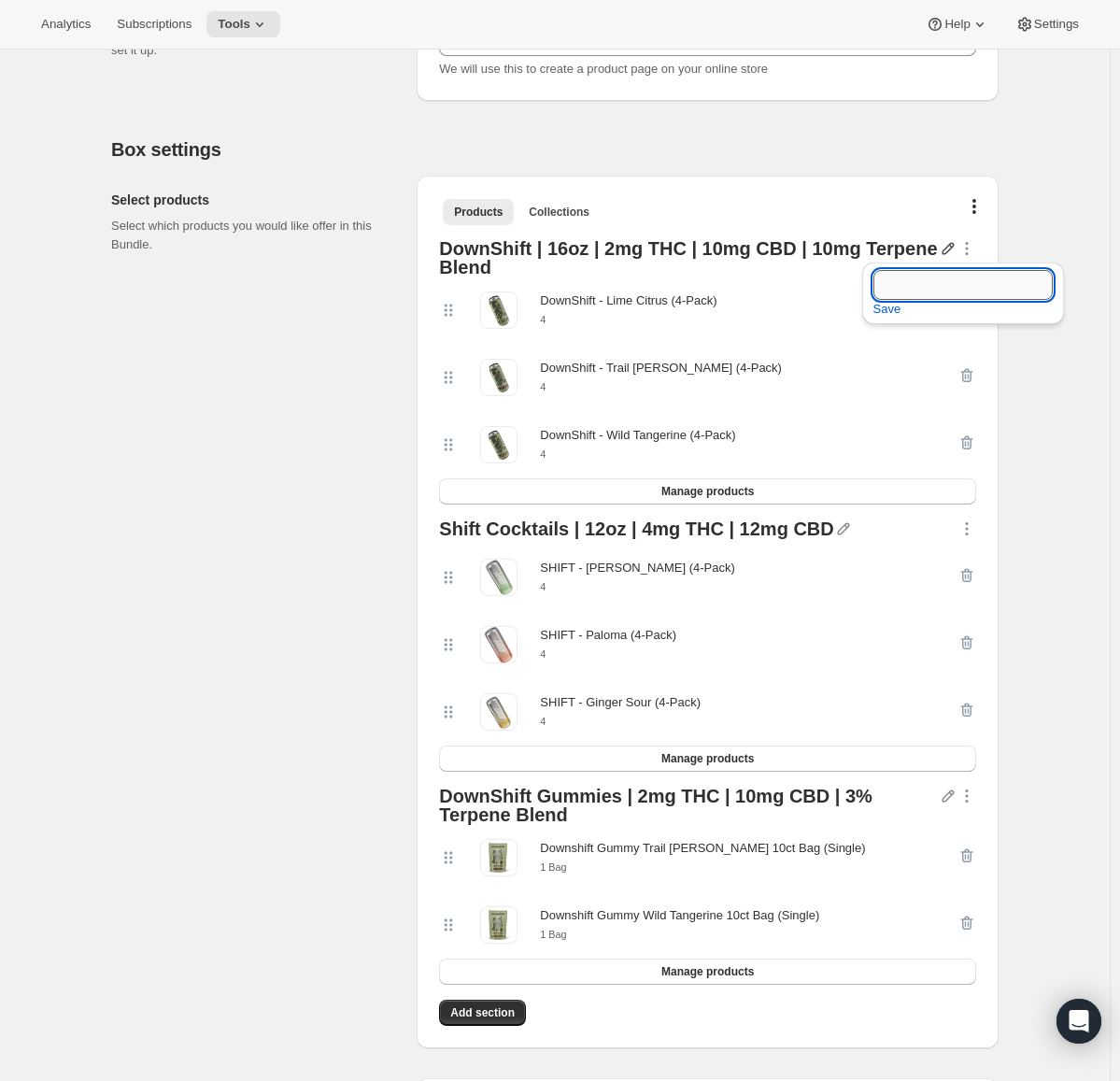 click at bounding box center [963, 285] 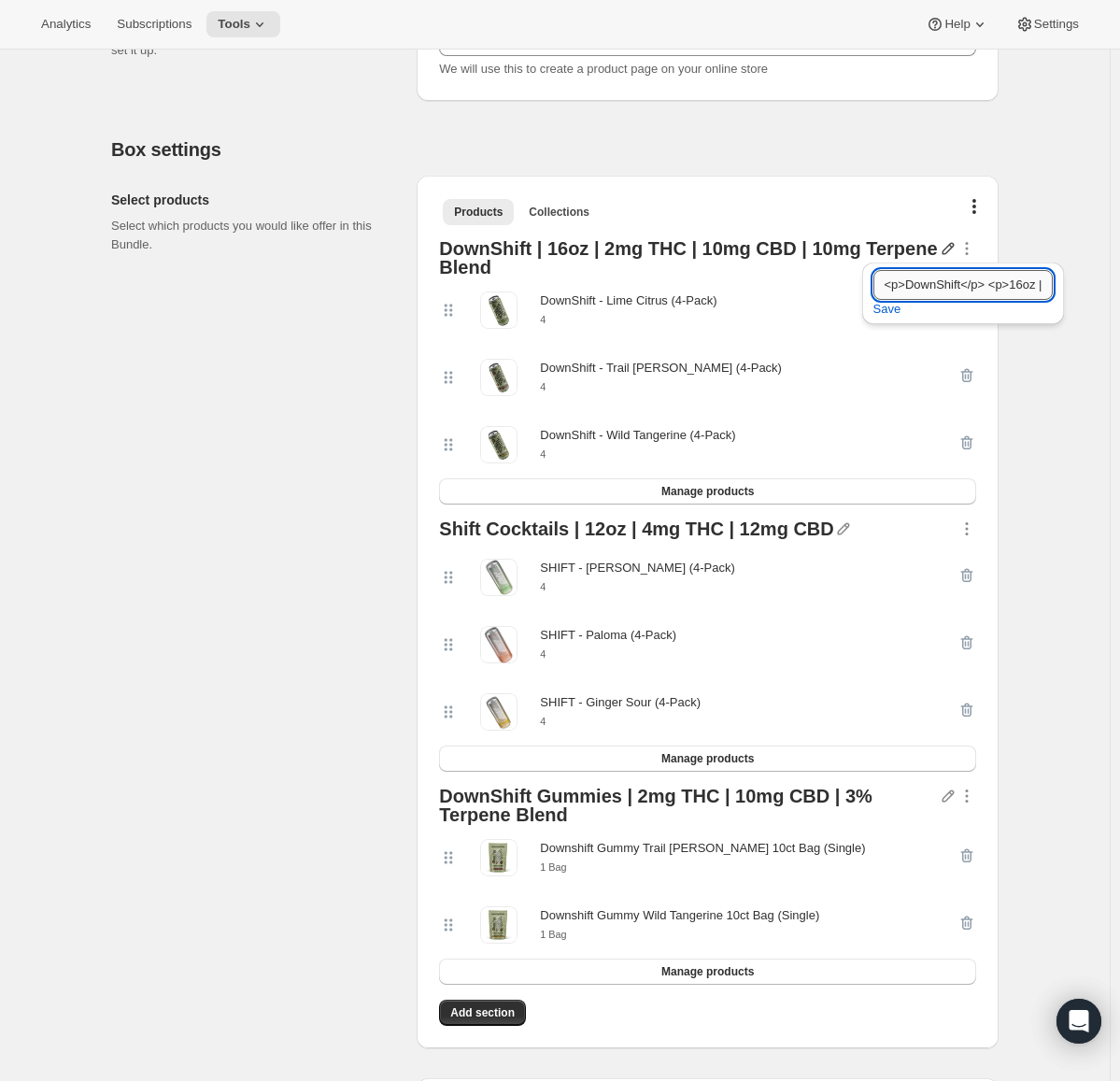 scroll, scrollTop: 0, scrollLeft: 297, axis: horizontal 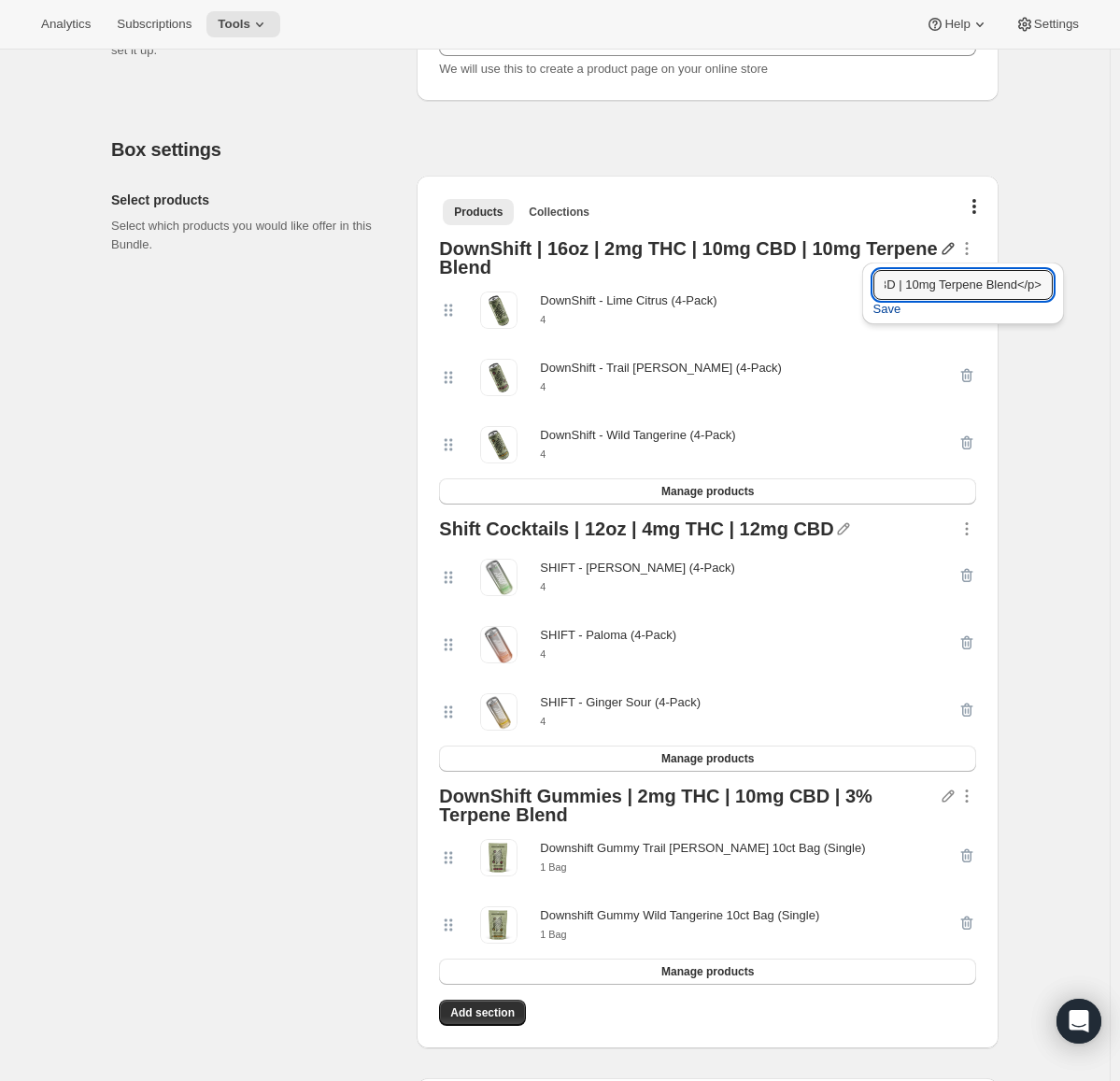 type on "<p>DownShift</p> <p>16oz | 2mg THC | 10mg CBD | 10mg Terpene Blend</p>" 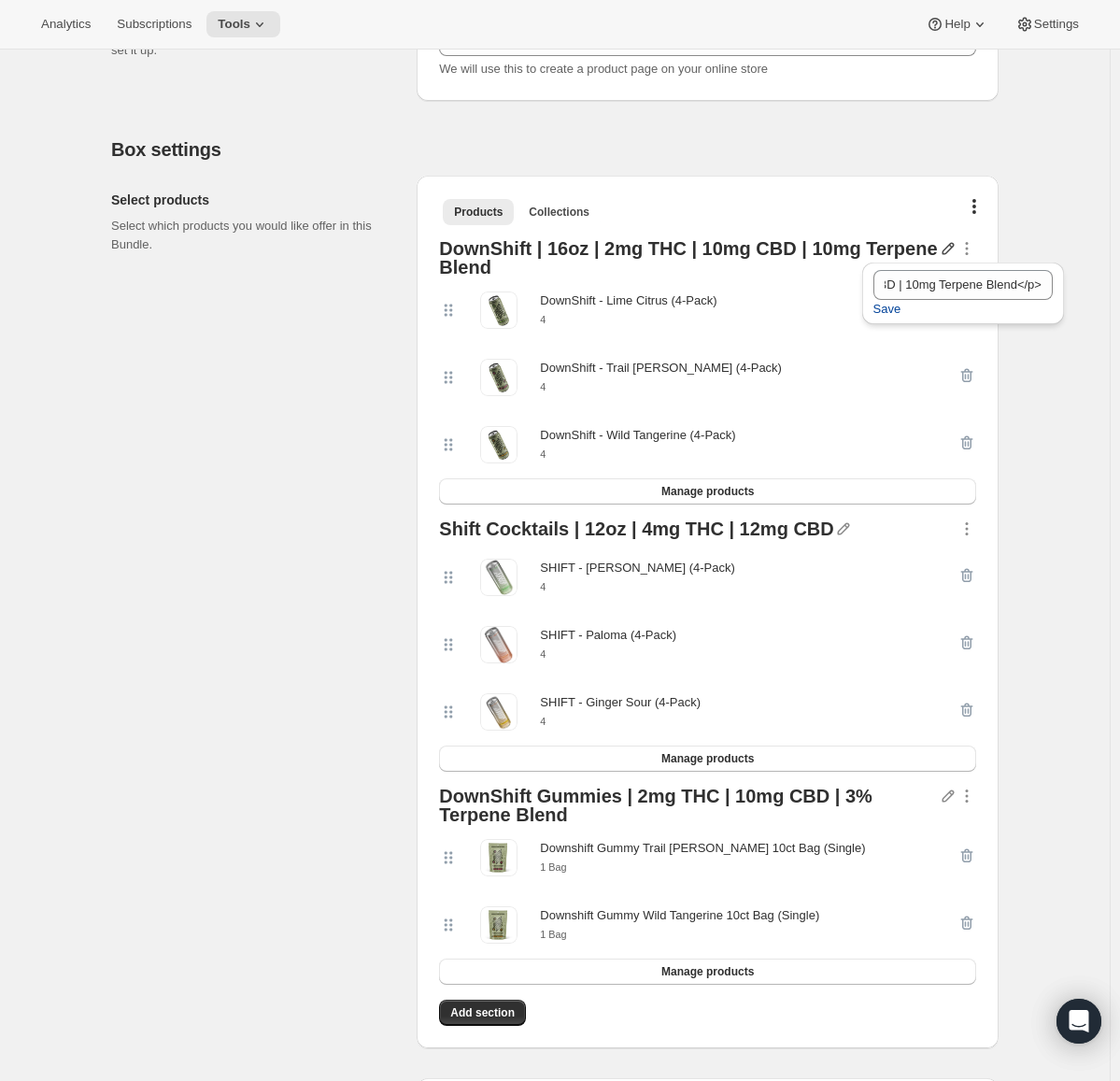 scroll, scrollTop: 0, scrollLeft: 0, axis: both 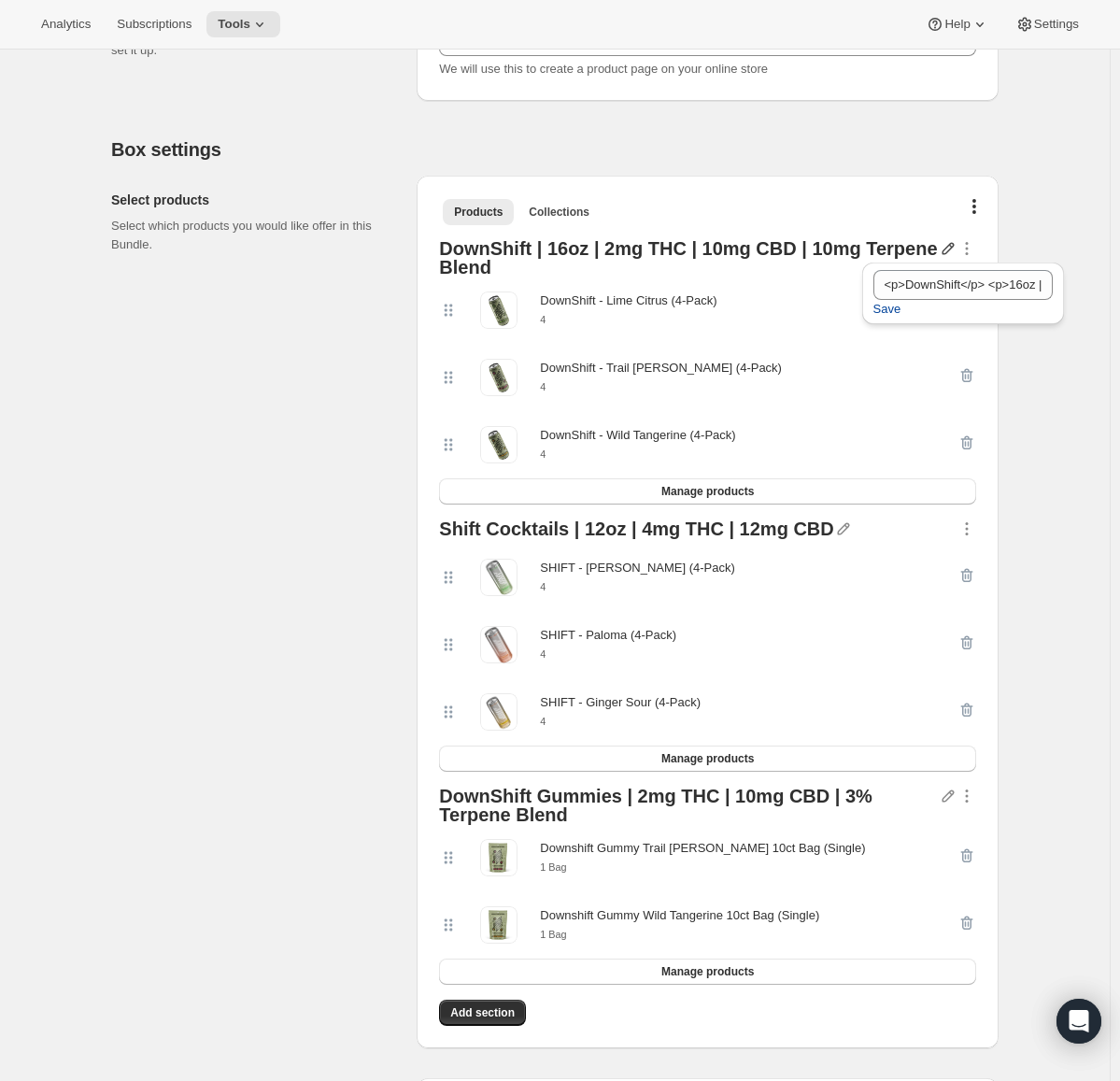 click on "Save" at bounding box center [887, 309] 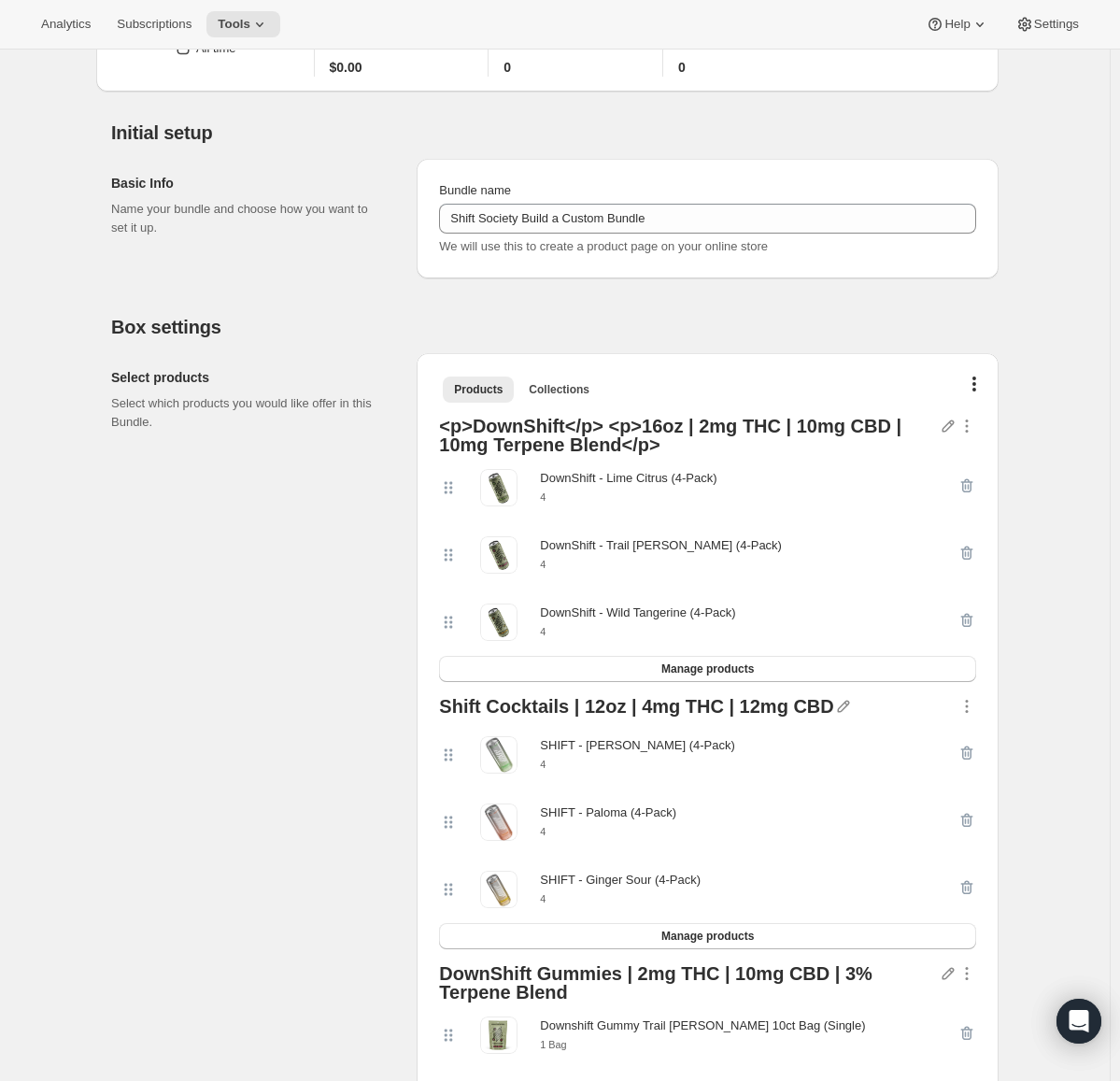 scroll, scrollTop: 187, scrollLeft: 0, axis: vertical 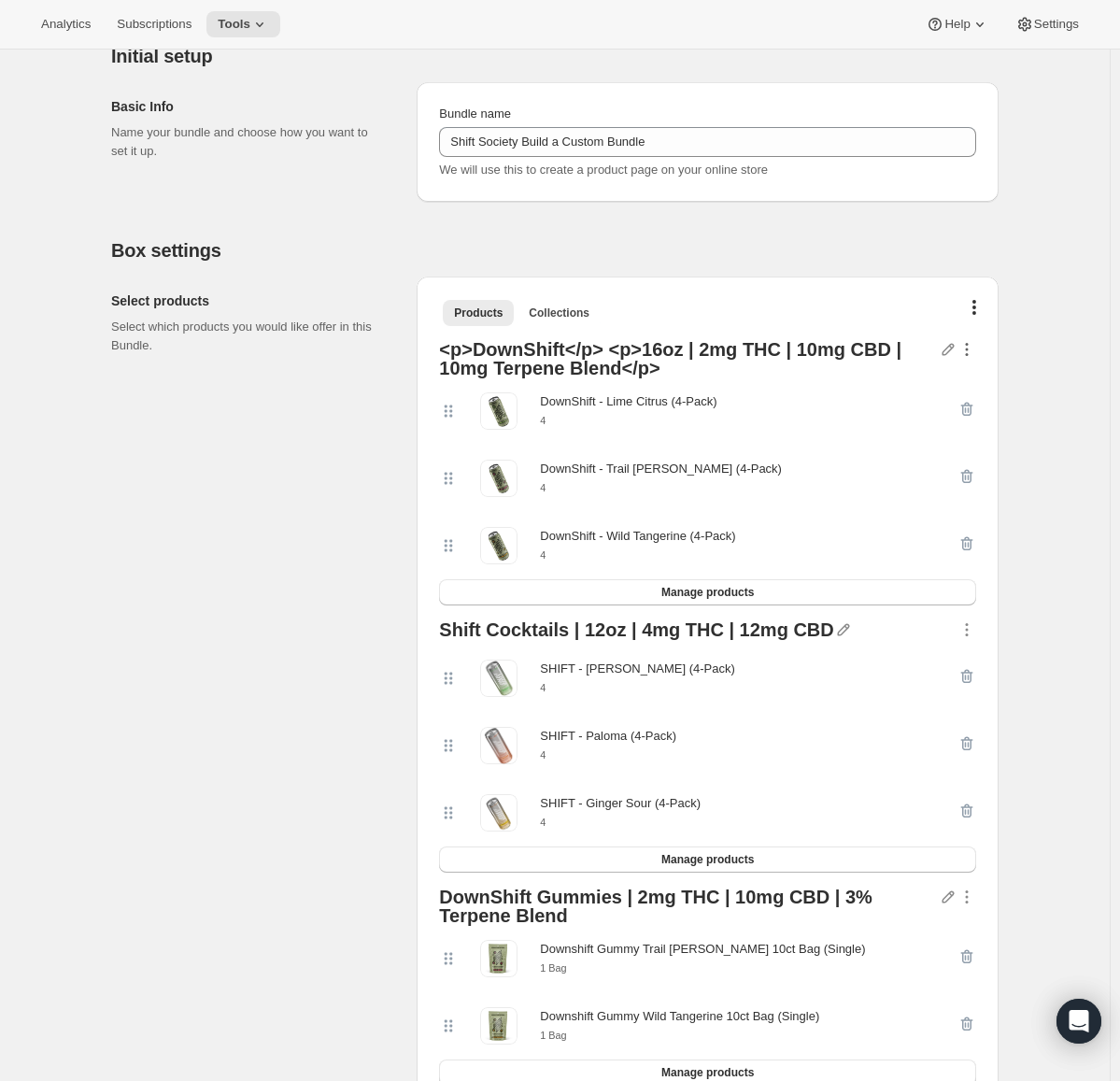 click 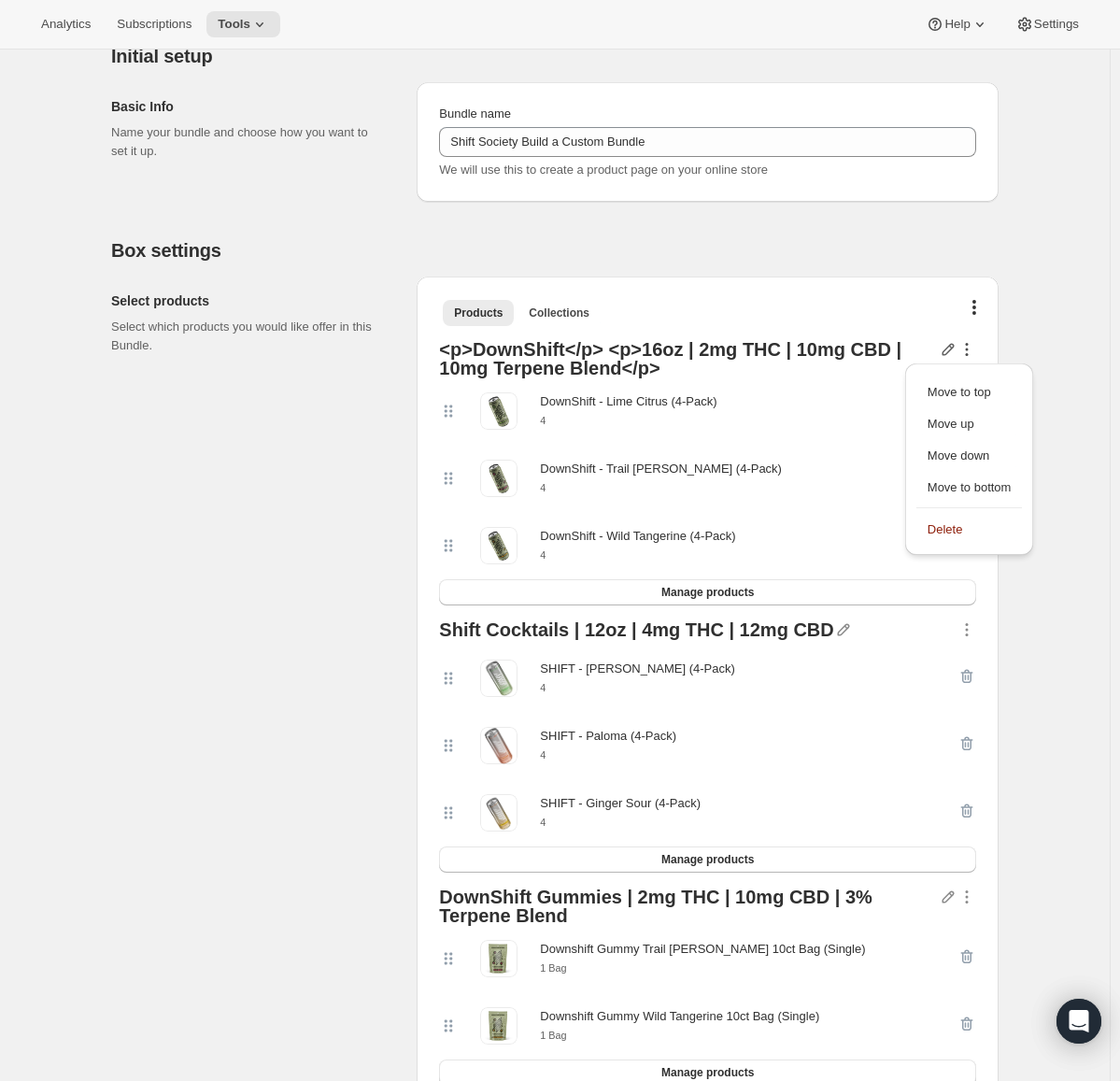 click 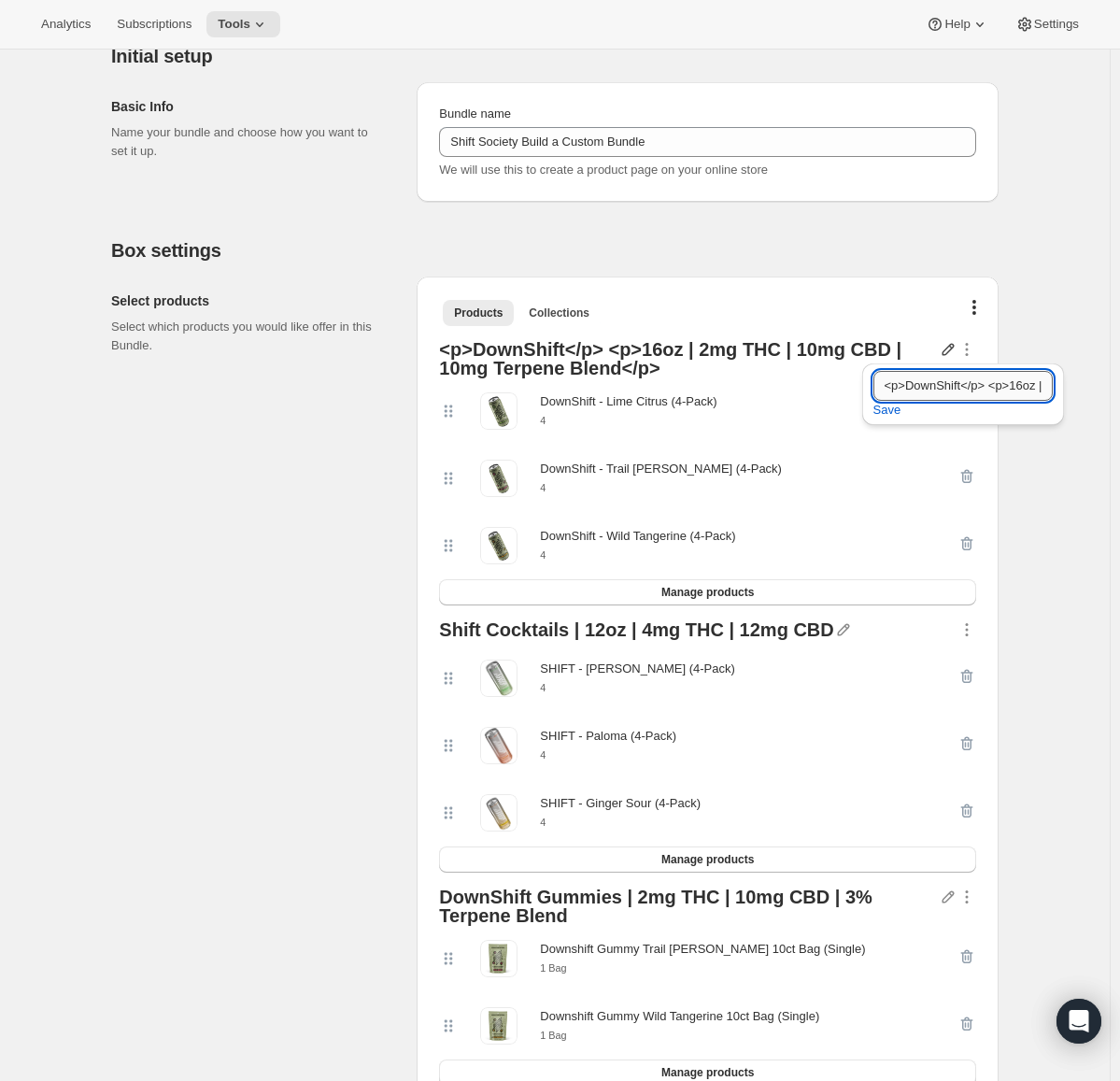 click on "<p>DownShift</p> <p>16oz | 2mg THC | 10mg CBD | 10mg Terpene Blend</p>" at bounding box center [963, 386] 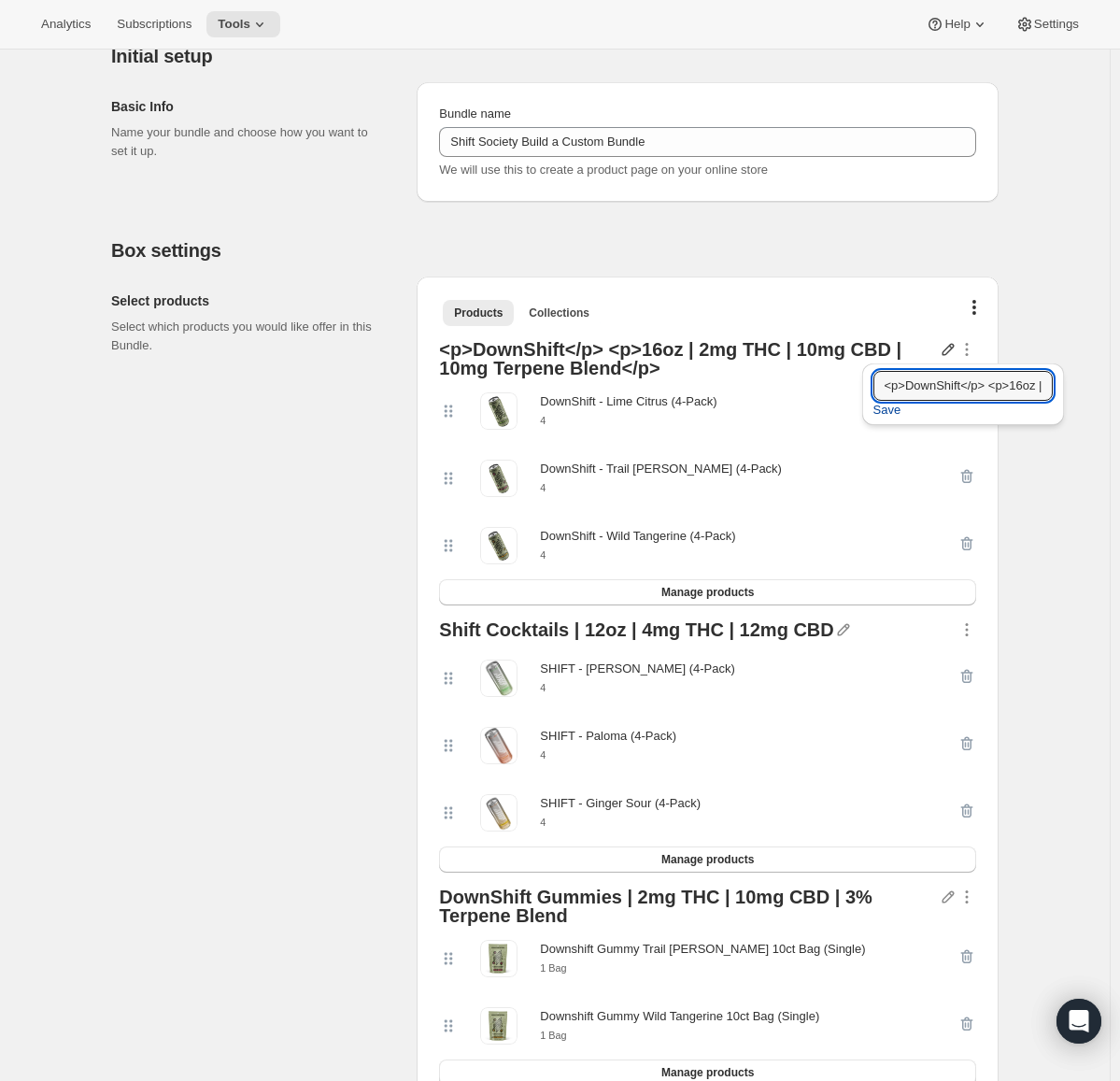 paste on "DownShift | 16oz | 2mg THC | 10mg CBD | 10mg Terpene Blend" 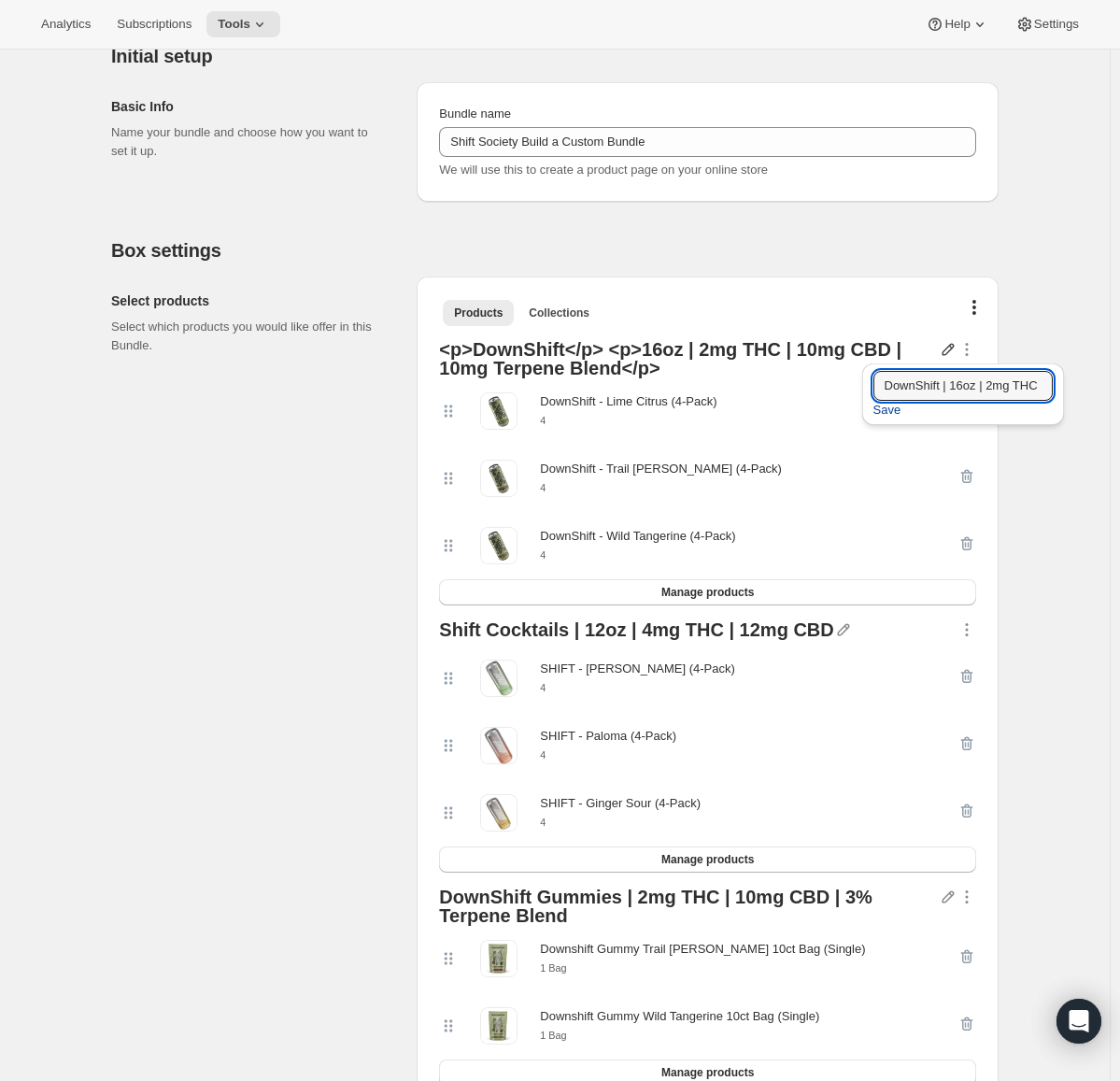 scroll, scrollTop: 0, scrollLeft: 199, axis: horizontal 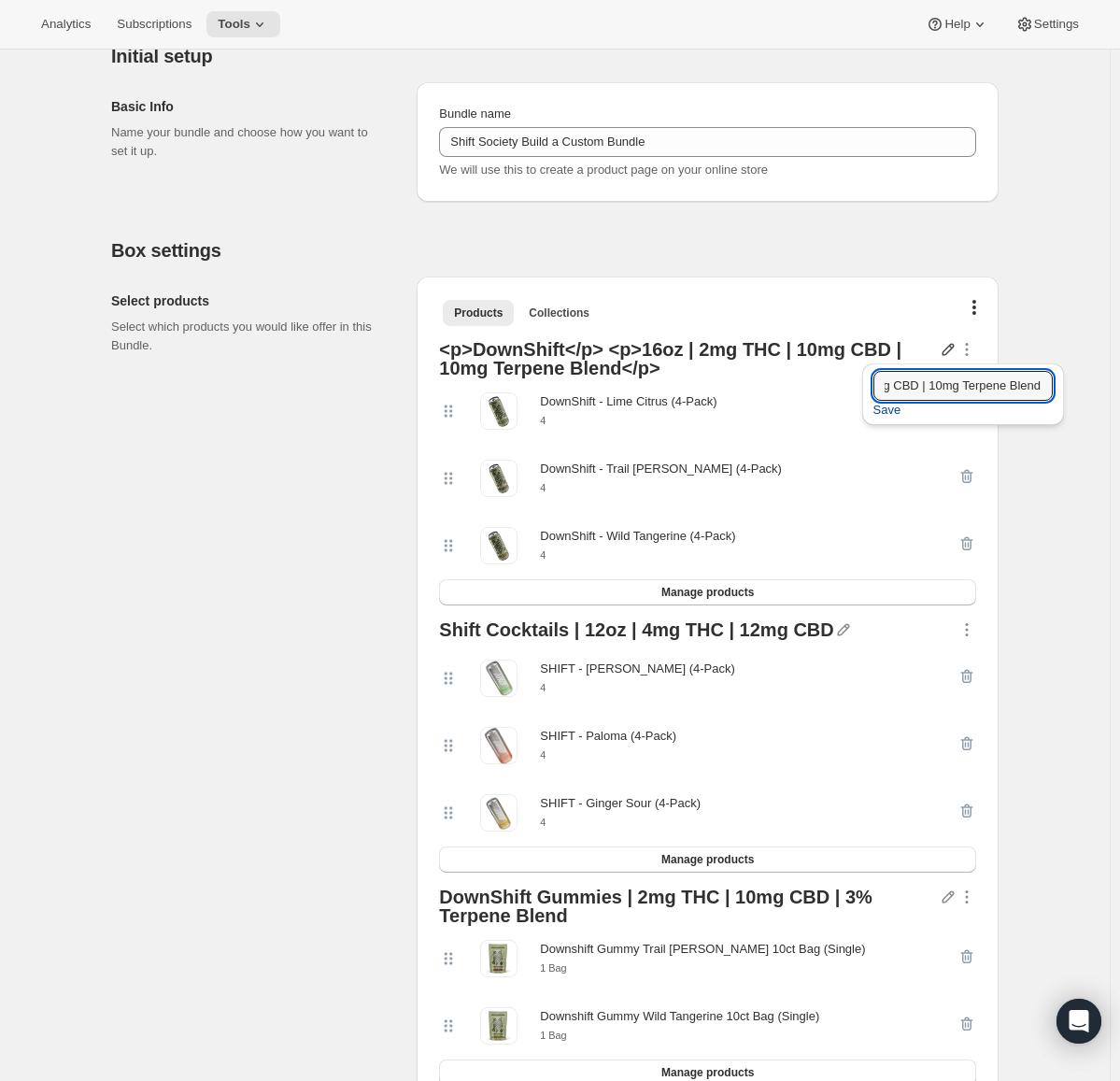 type on "DownShift | 16oz | 2mg THC | 10mg CBD | 10mg Terpene Blend" 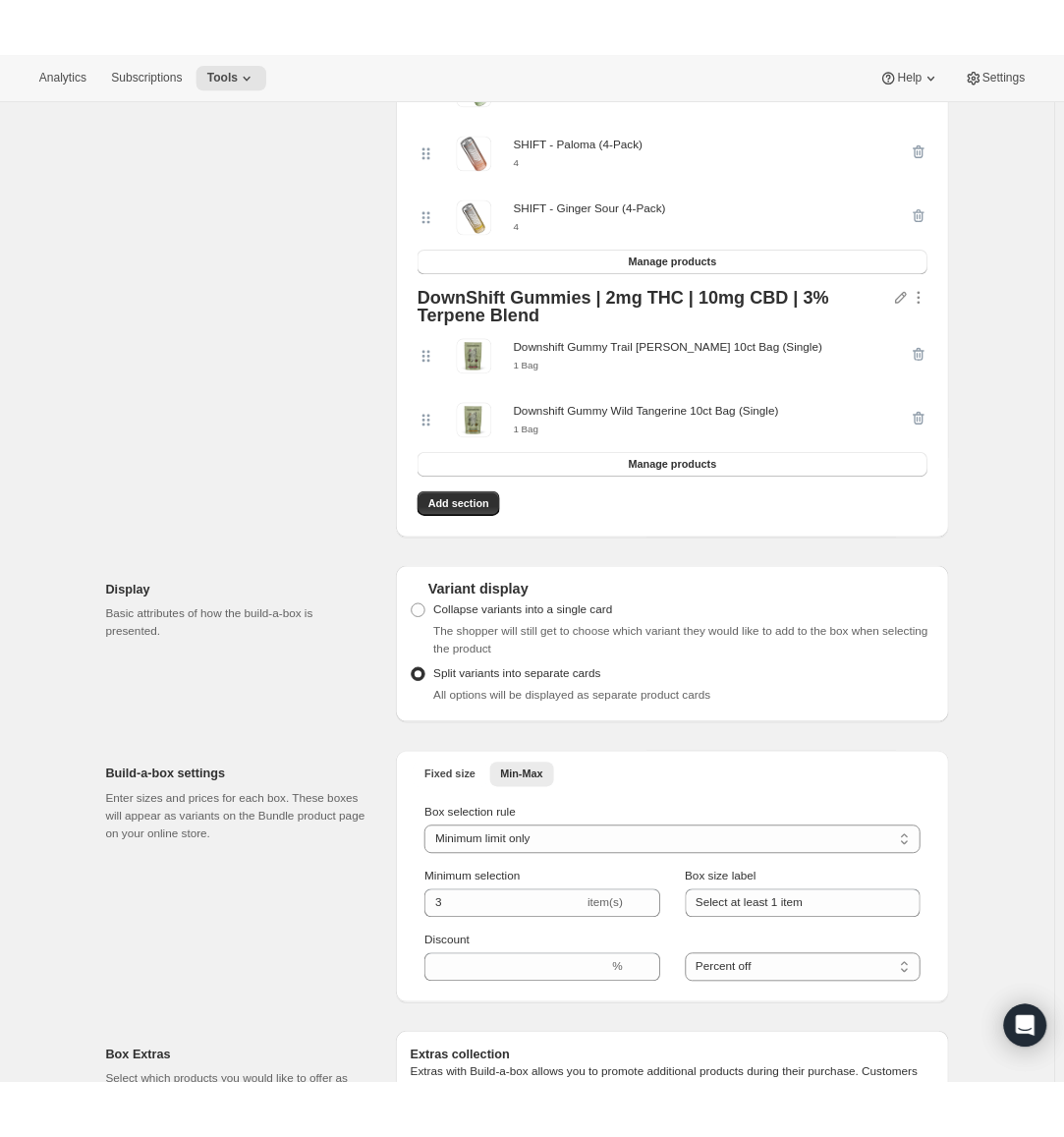 scroll, scrollTop: 434, scrollLeft: 0, axis: vertical 